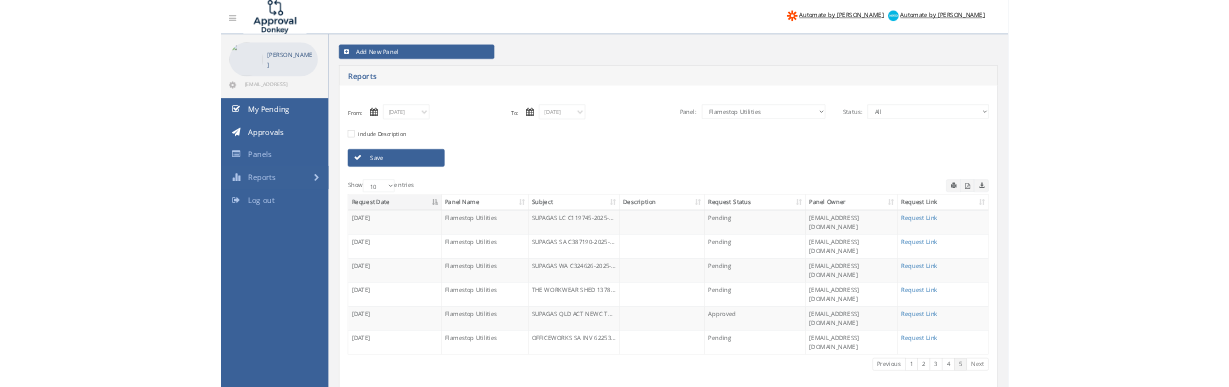 scroll, scrollTop: 68, scrollLeft: 0, axis: vertical 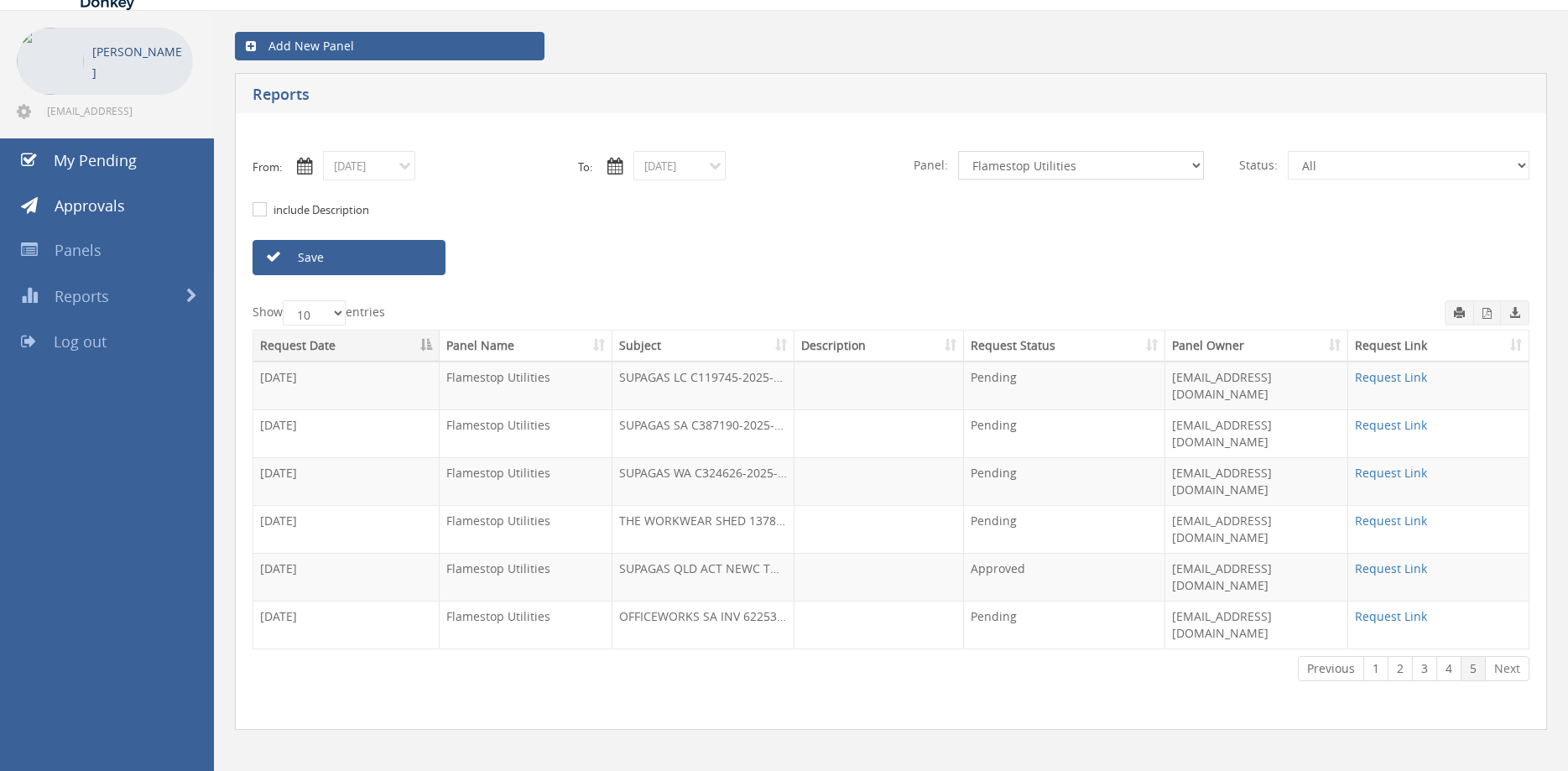 click on "All Alarm Credits RG - 3 NZ Utilities Cable and SAI Global NZ Alarms-1 NZ FX Payables - 2 NZ FX Payables Flamestop Utilities Alarm Credits RG - 2 NZ Credits - 2 NZ Payables - 2 Credit Requests - 2 Alarm Suppliers - 2 Flamestop Credit Notes Suppliers Alarm Suppliers Alarm credits RG NZ payables NZ credits Feedback Australian suppliers Australian Credit notes" at bounding box center (1081, 165) 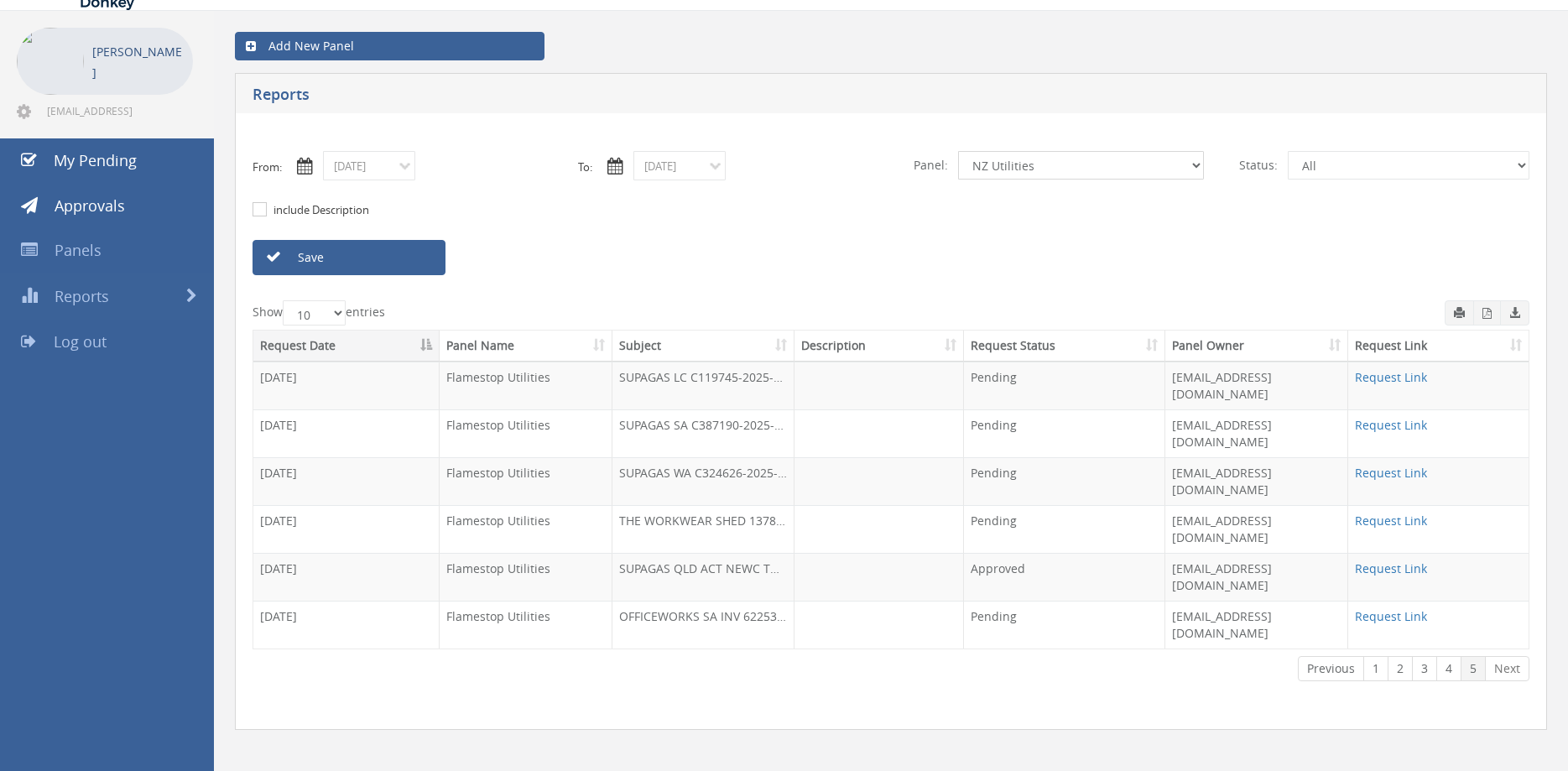click on "NZ Utilities" at bounding box center [0, 0] 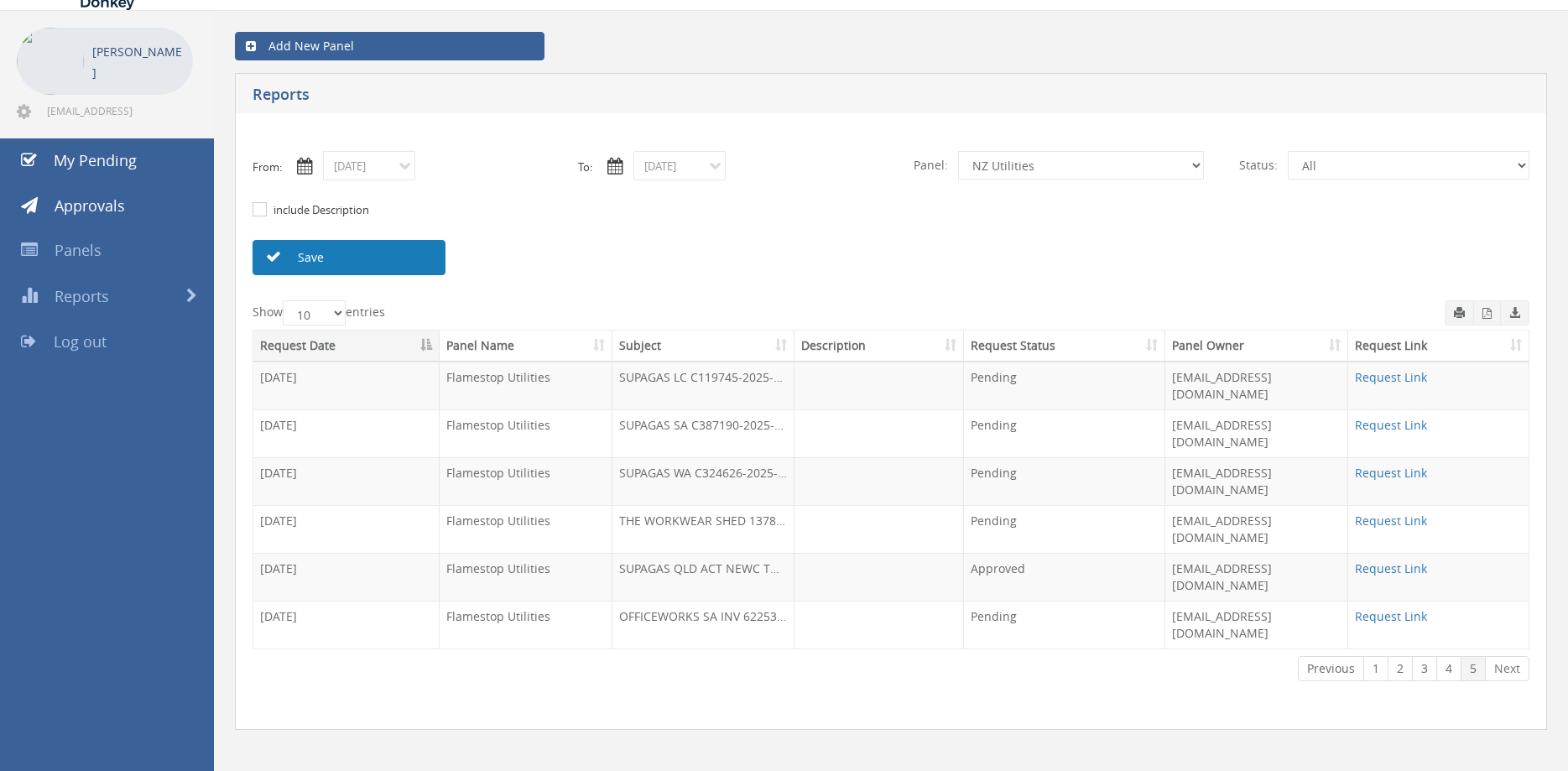 click on "Save" at bounding box center [349, 258] 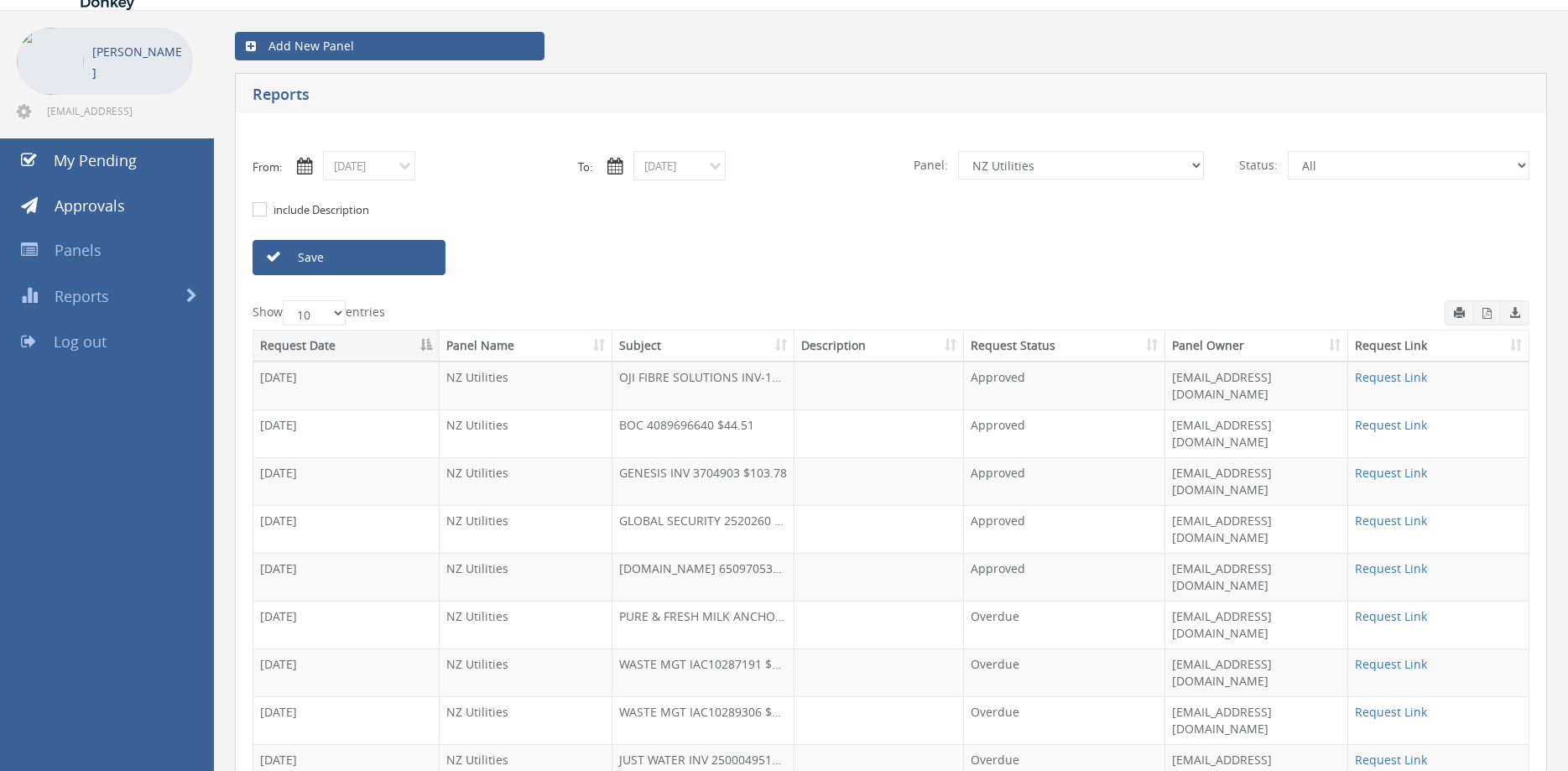 click on "Next" at bounding box center (1507, 860) 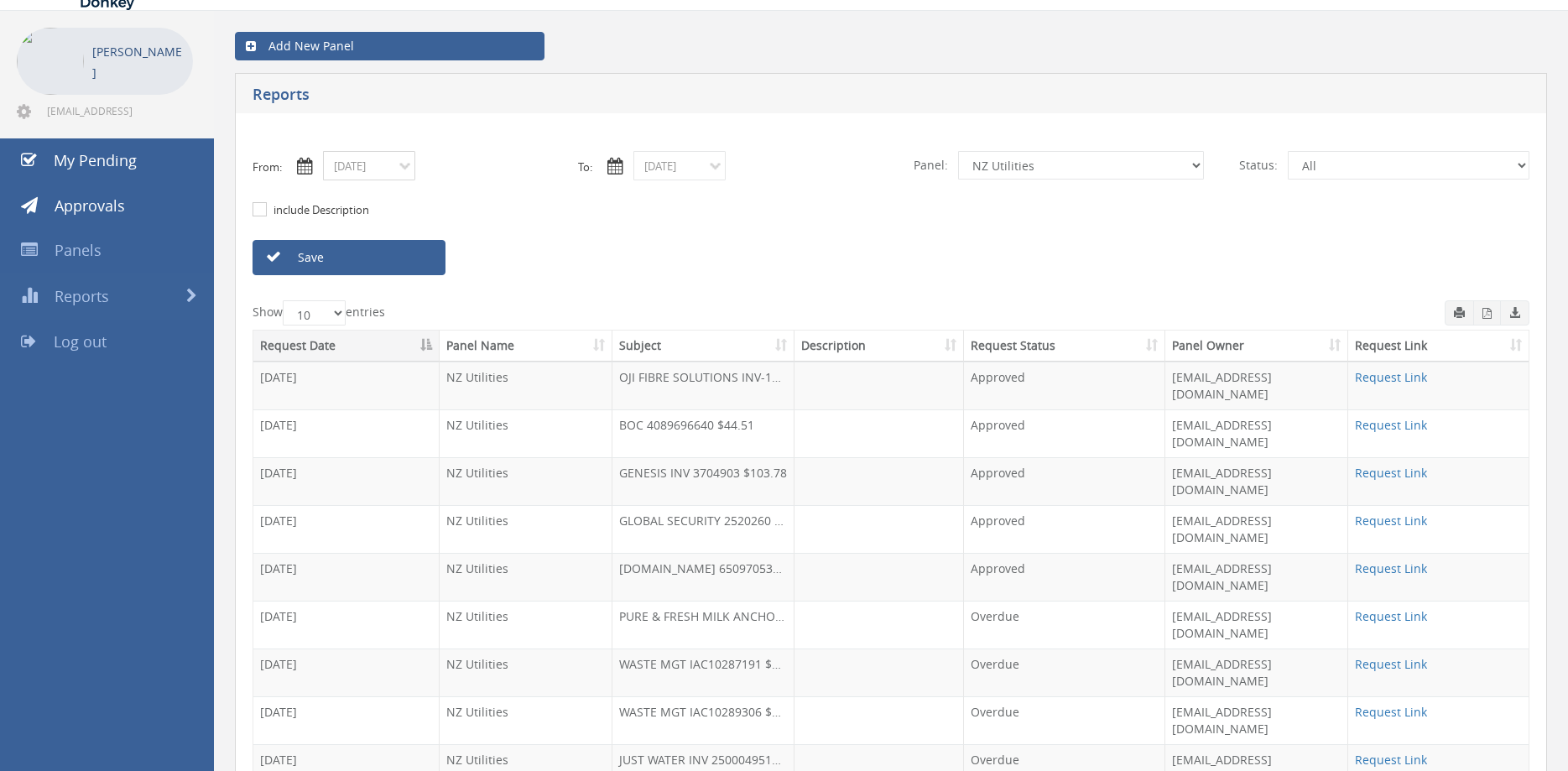 click on "07/01/2025" at bounding box center (369, 165) 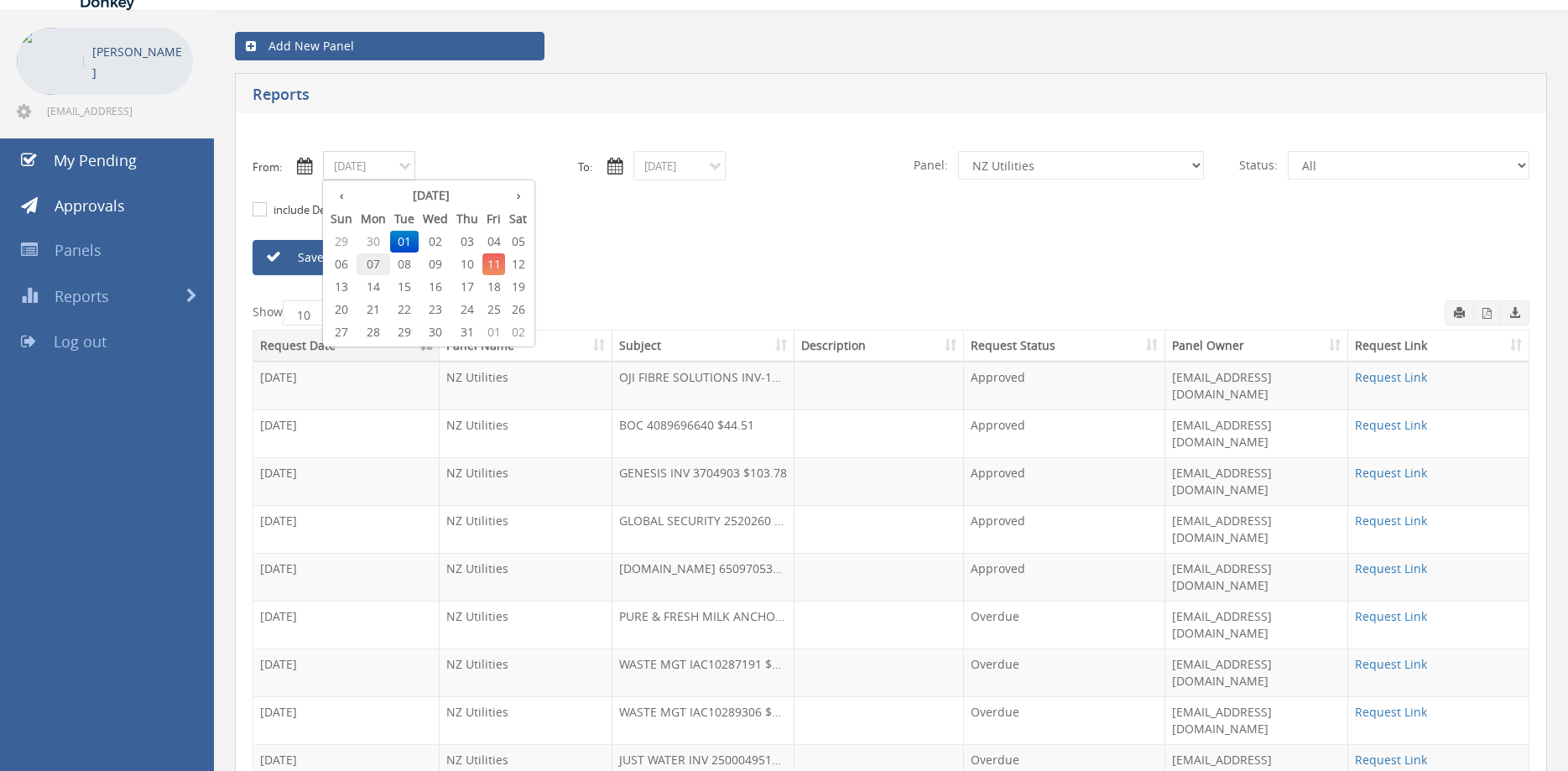 click on "07" at bounding box center (373, 264) 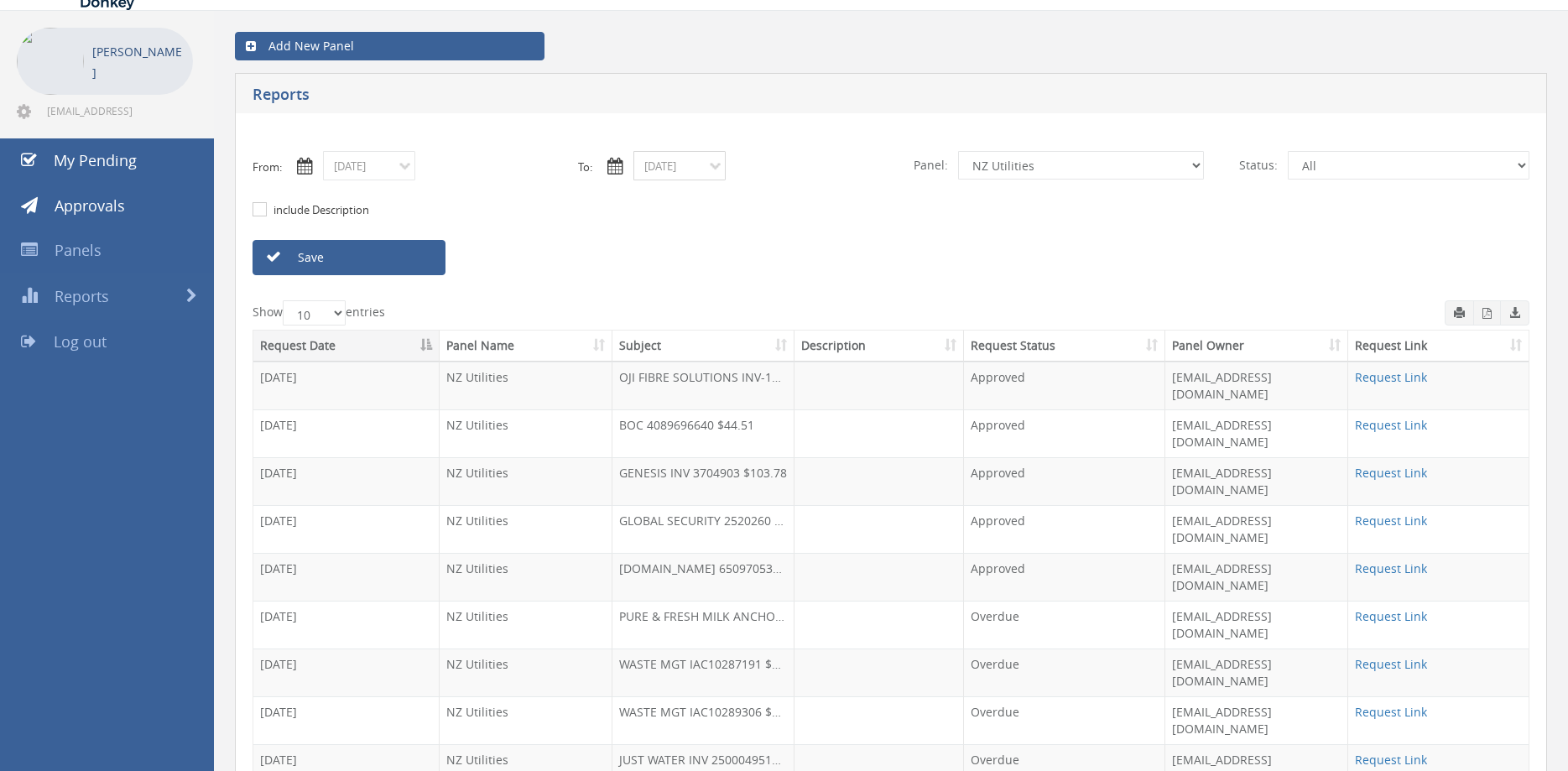 click on "07/04/2025" at bounding box center [680, 165] 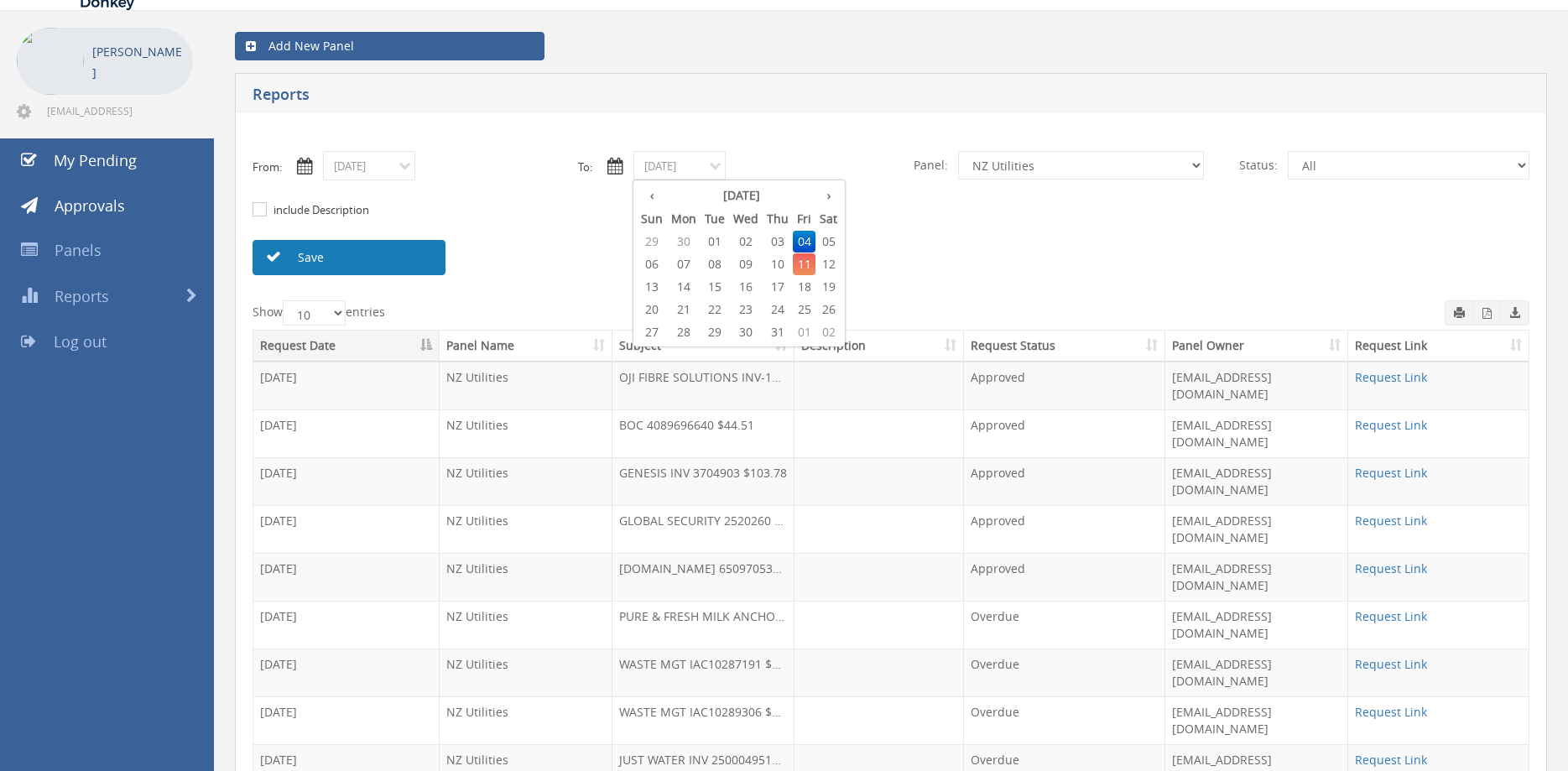 click on "Save" at bounding box center (349, 258) 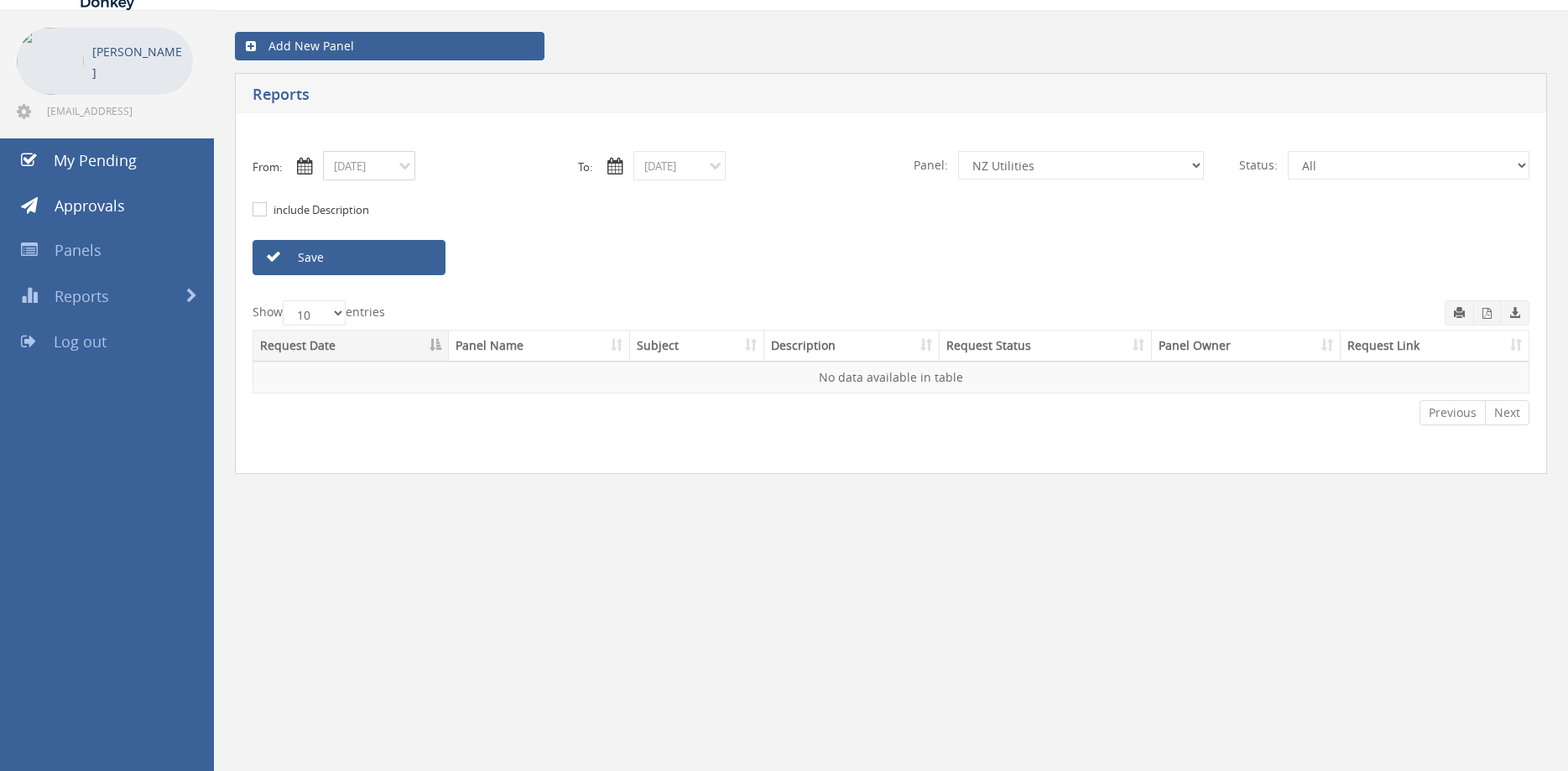 click on "07/07/2025" at bounding box center (369, 165) 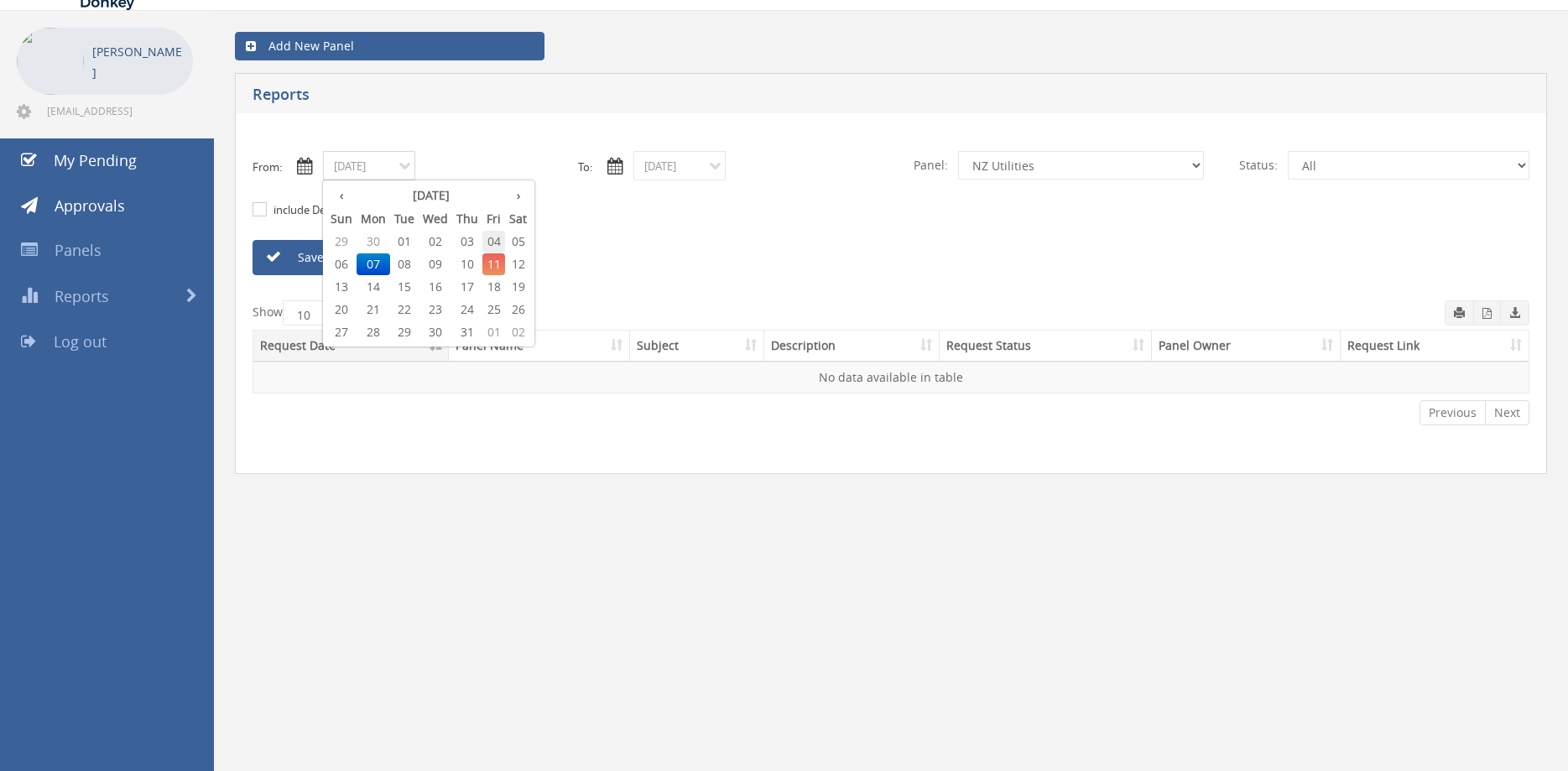 click on "04" at bounding box center (493, 242) 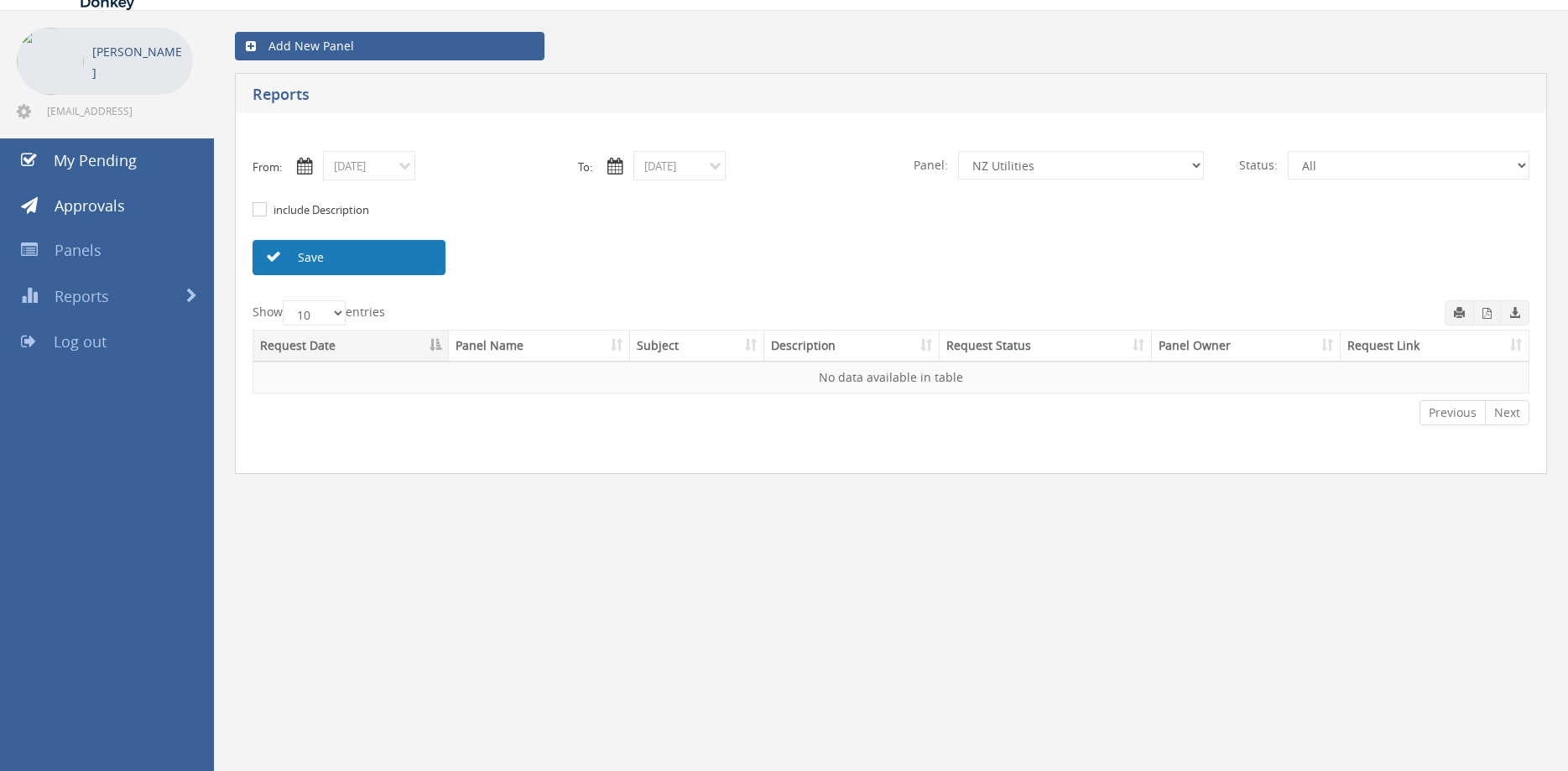 click on "Save" at bounding box center (349, 258) 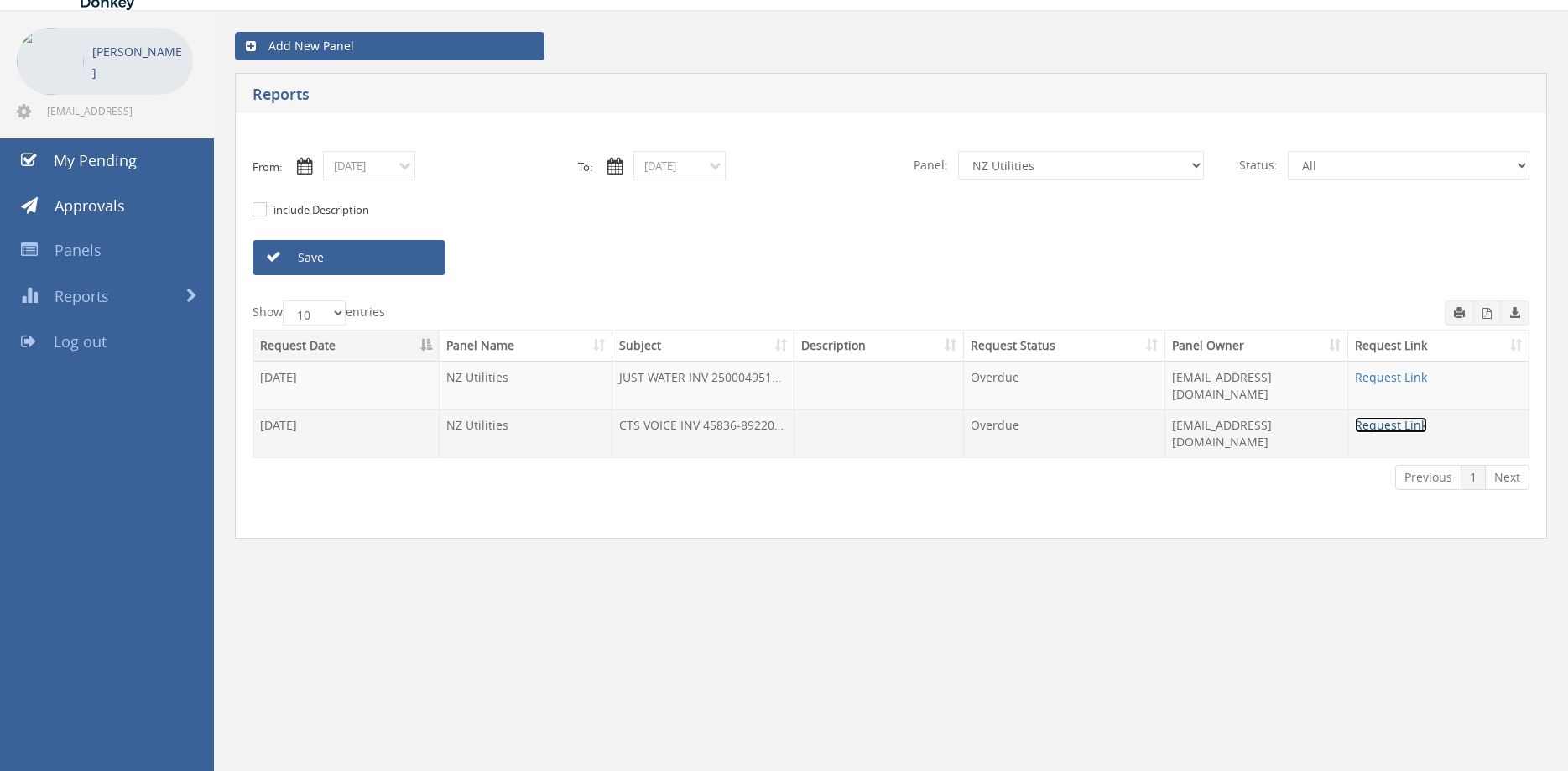 click on "Request Link" at bounding box center [1391, 425] 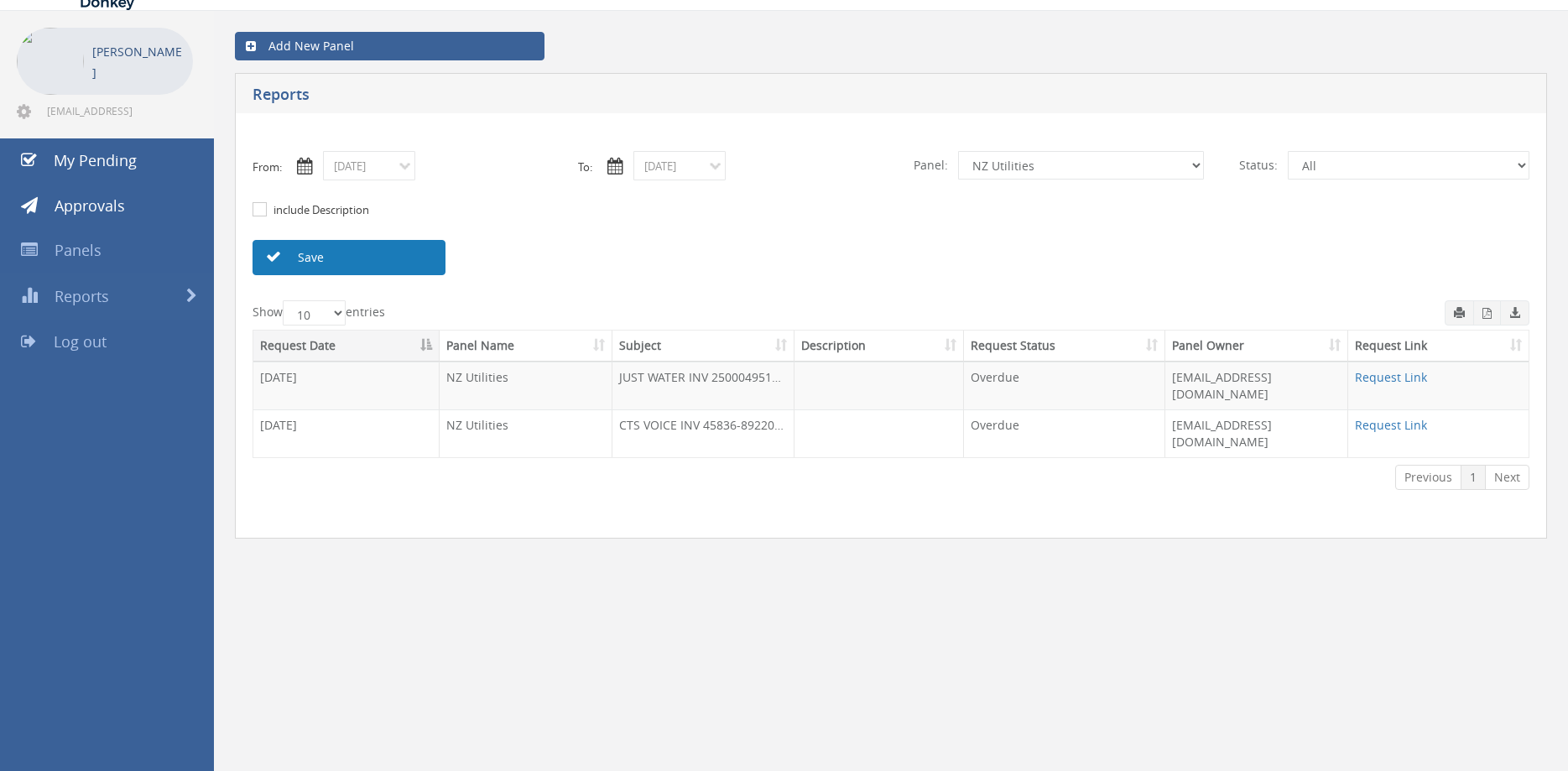 click on "Save" at bounding box center [349, 258] 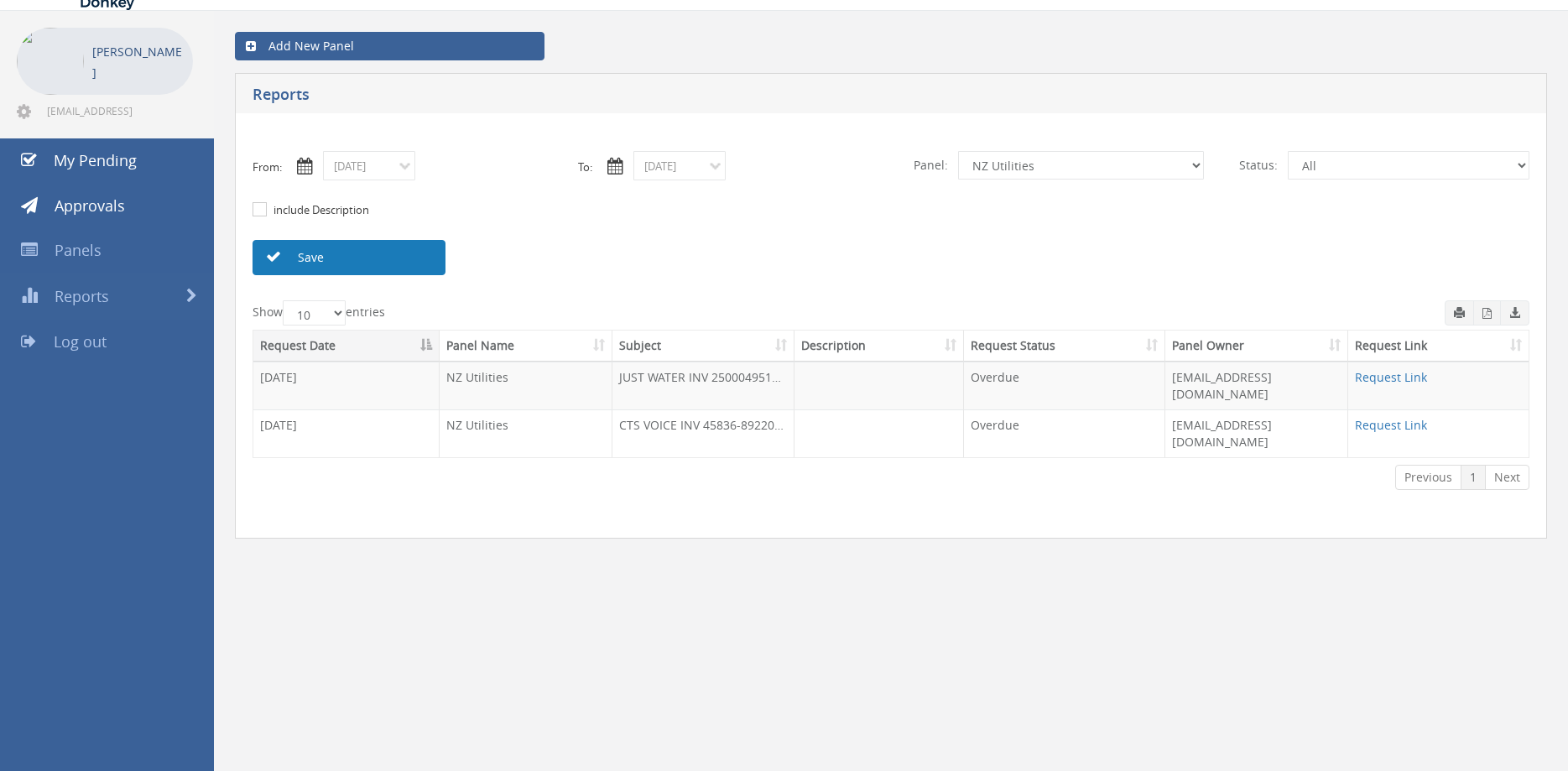click on "Save" at bounding box center [349, 258] 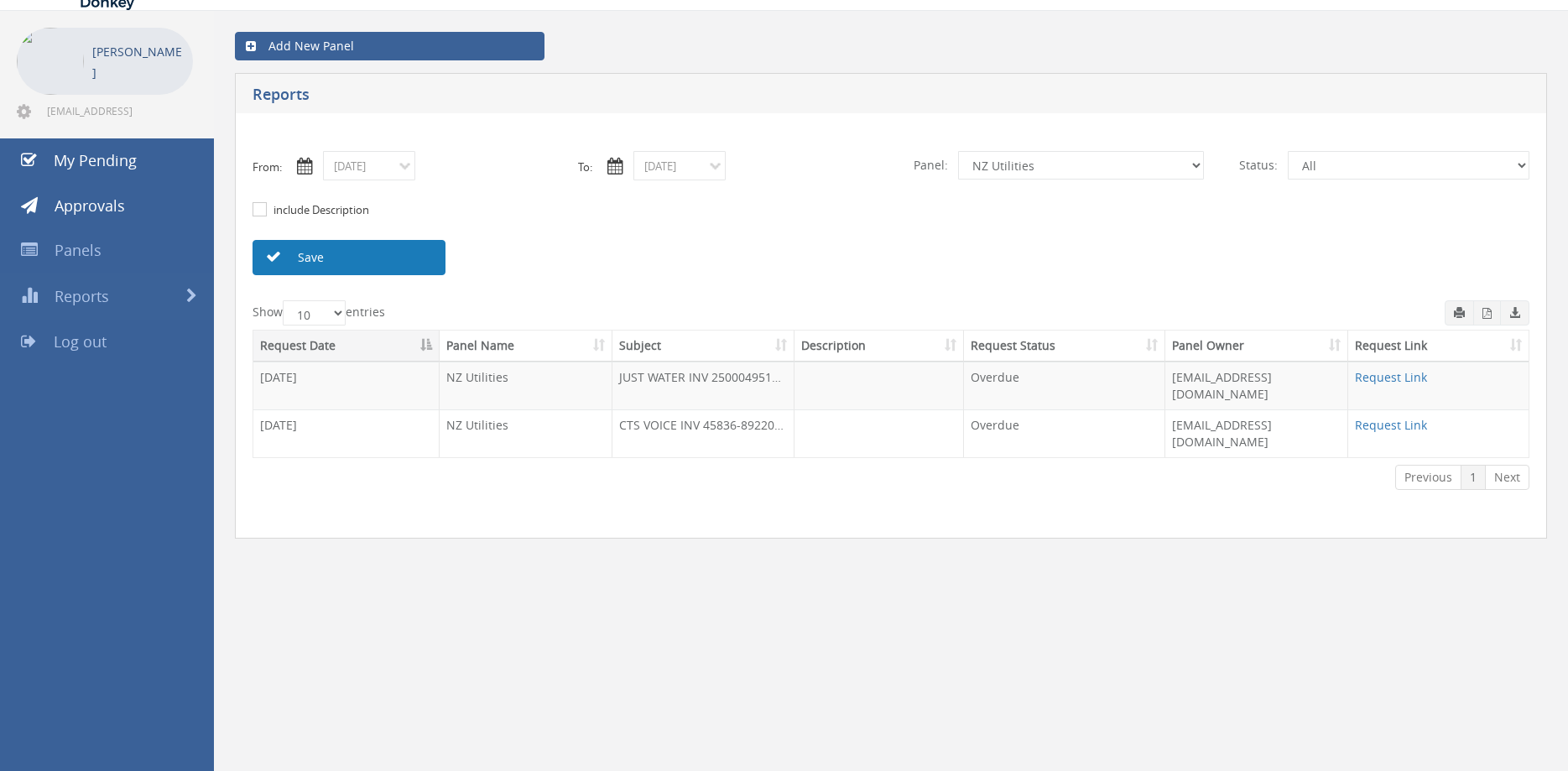 click on "Save" at bounding box center [349, 258] 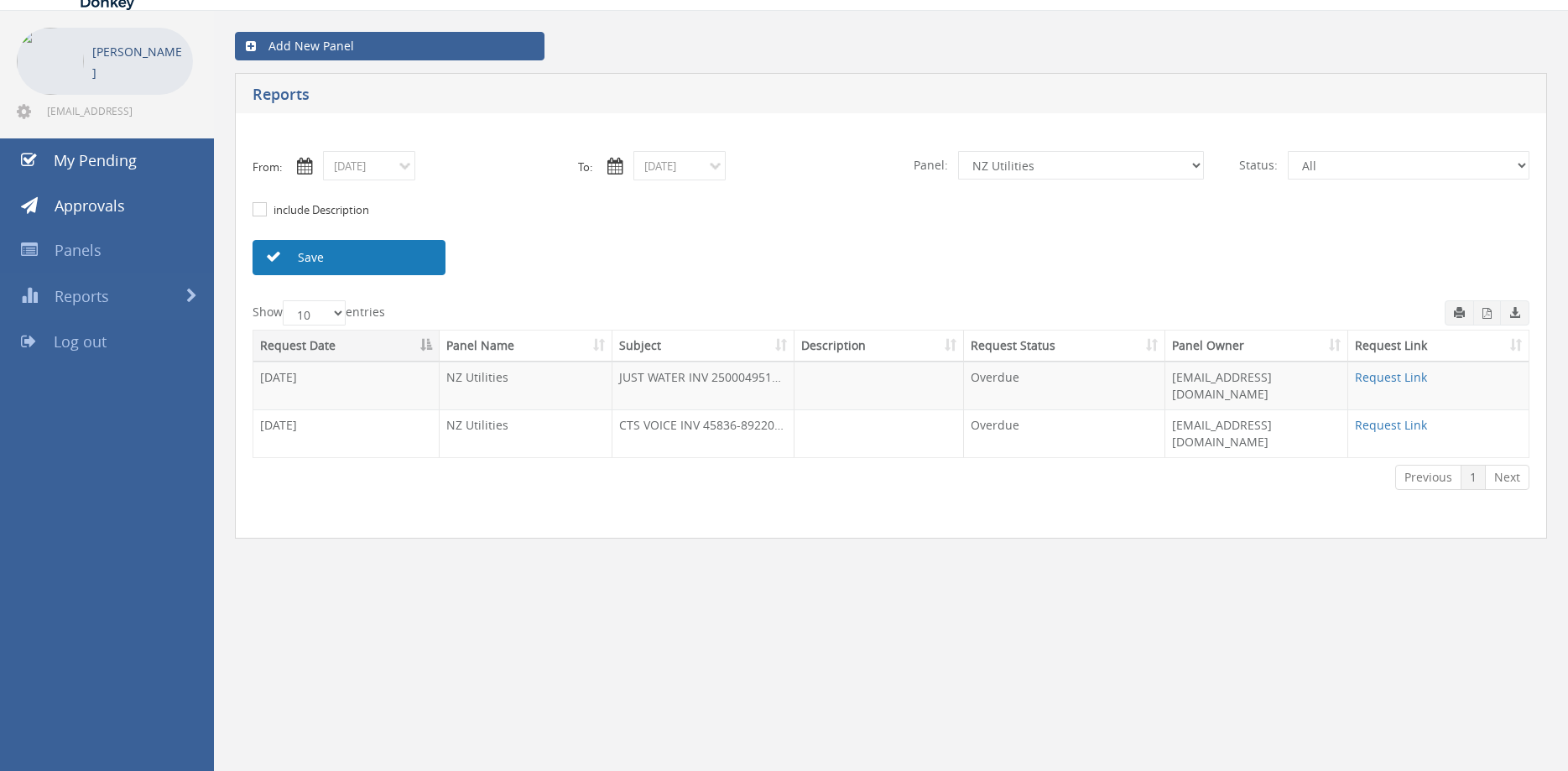 click on "Save" at bounding box center (349, 258) 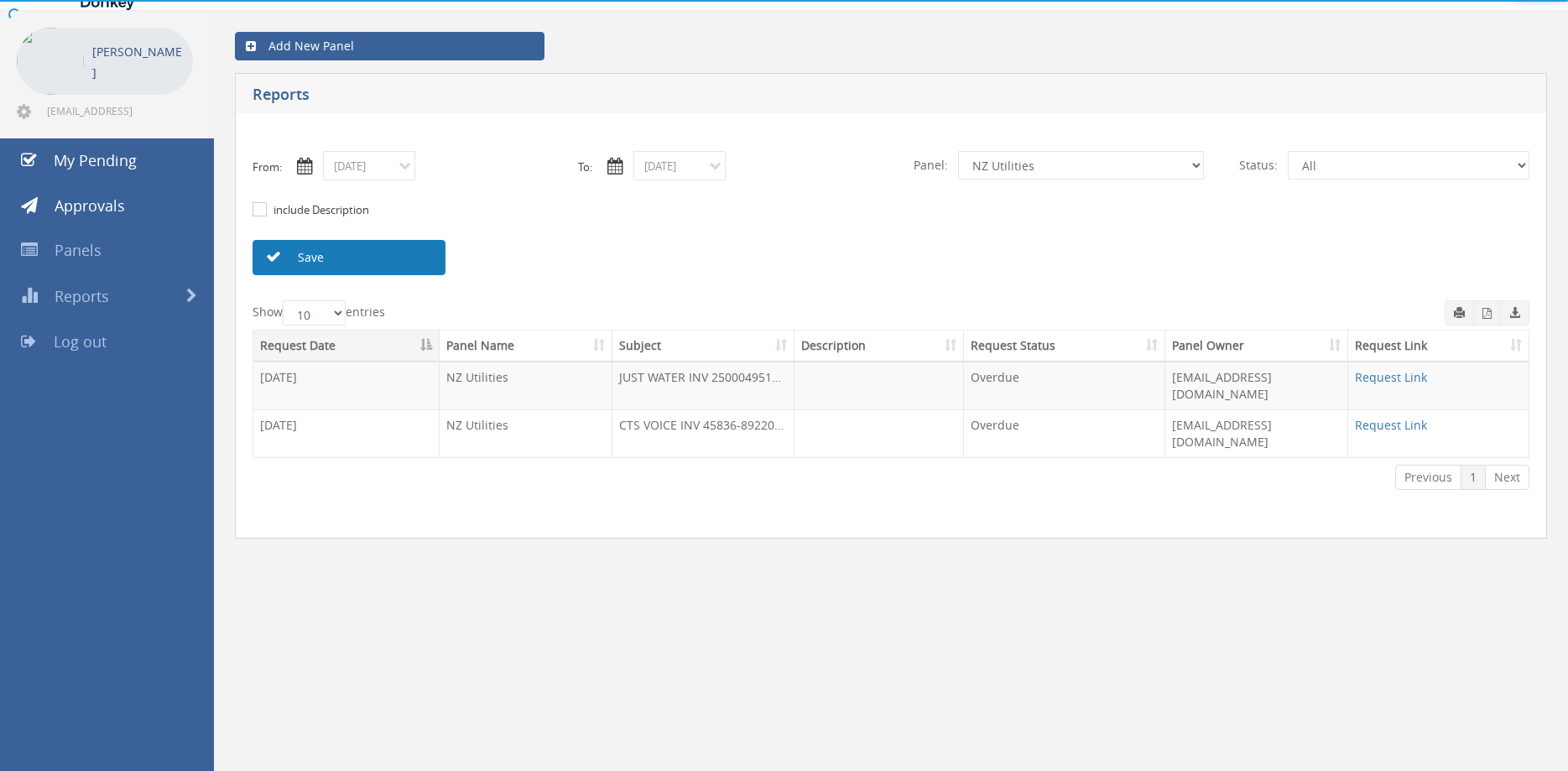 click on "Save" at bounding box center [349, 258] 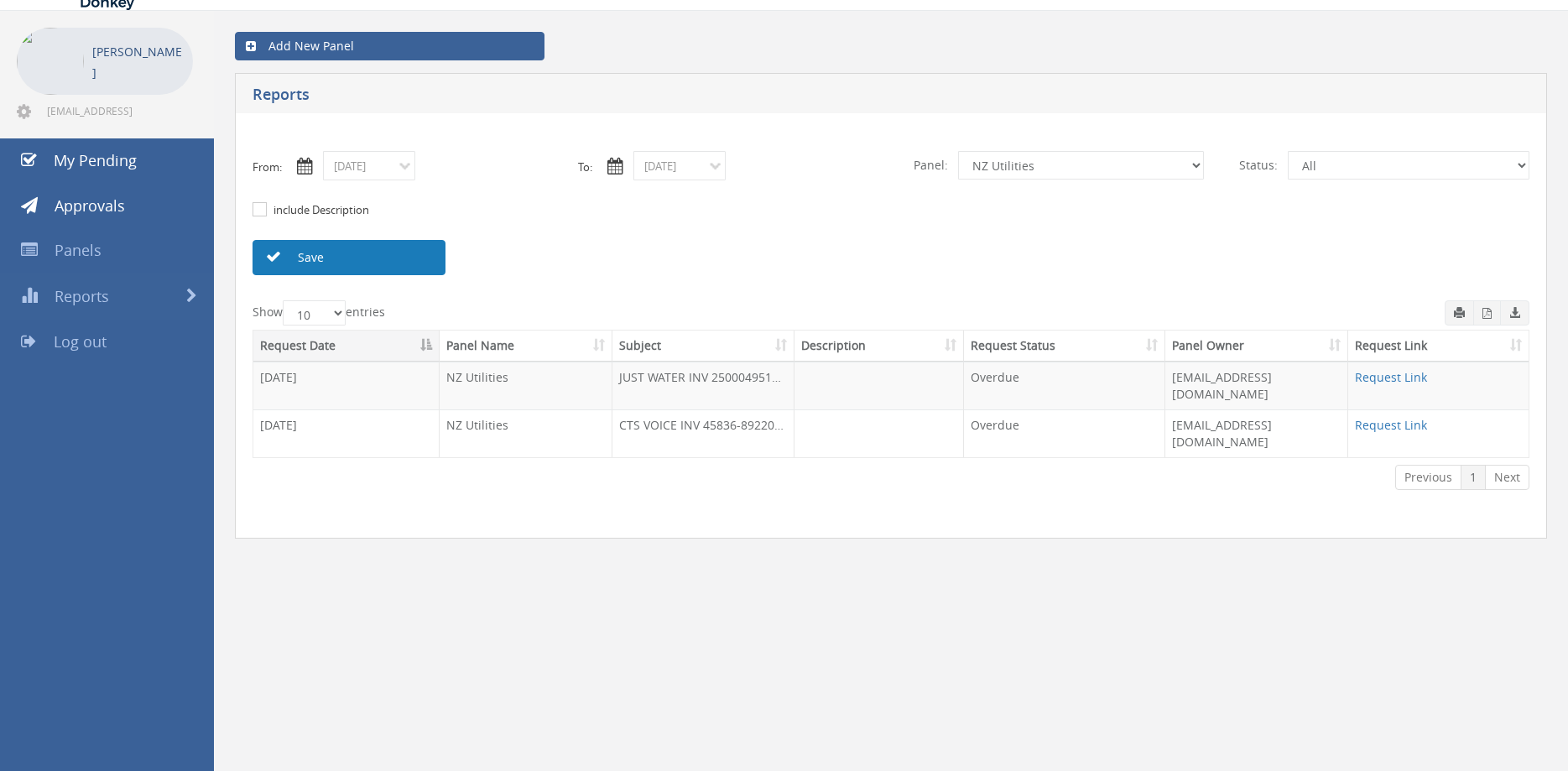 click on "Save" at bounding box center (349, 258) 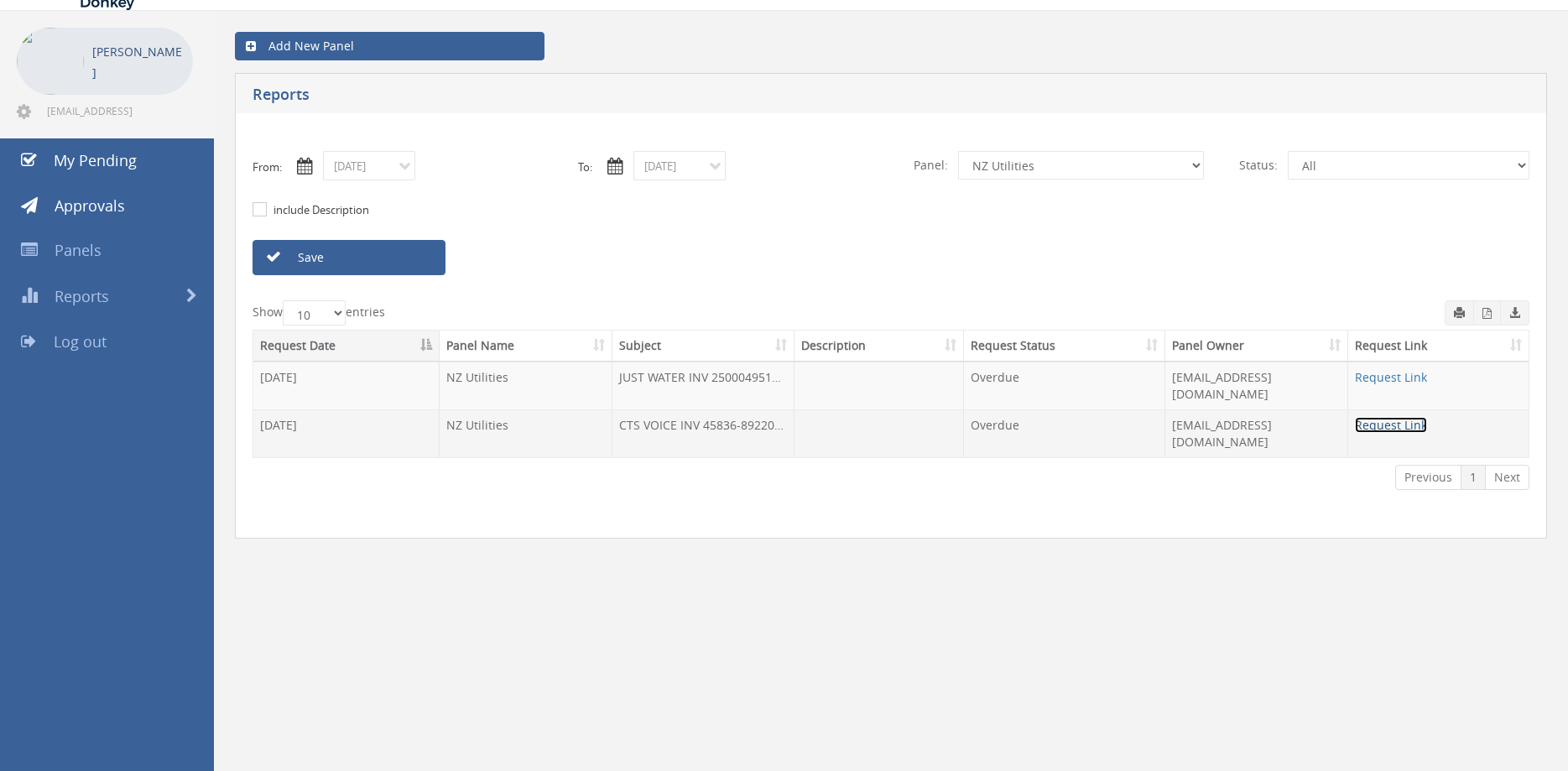 click on "Request Link" at bounding box center (1391, 425) 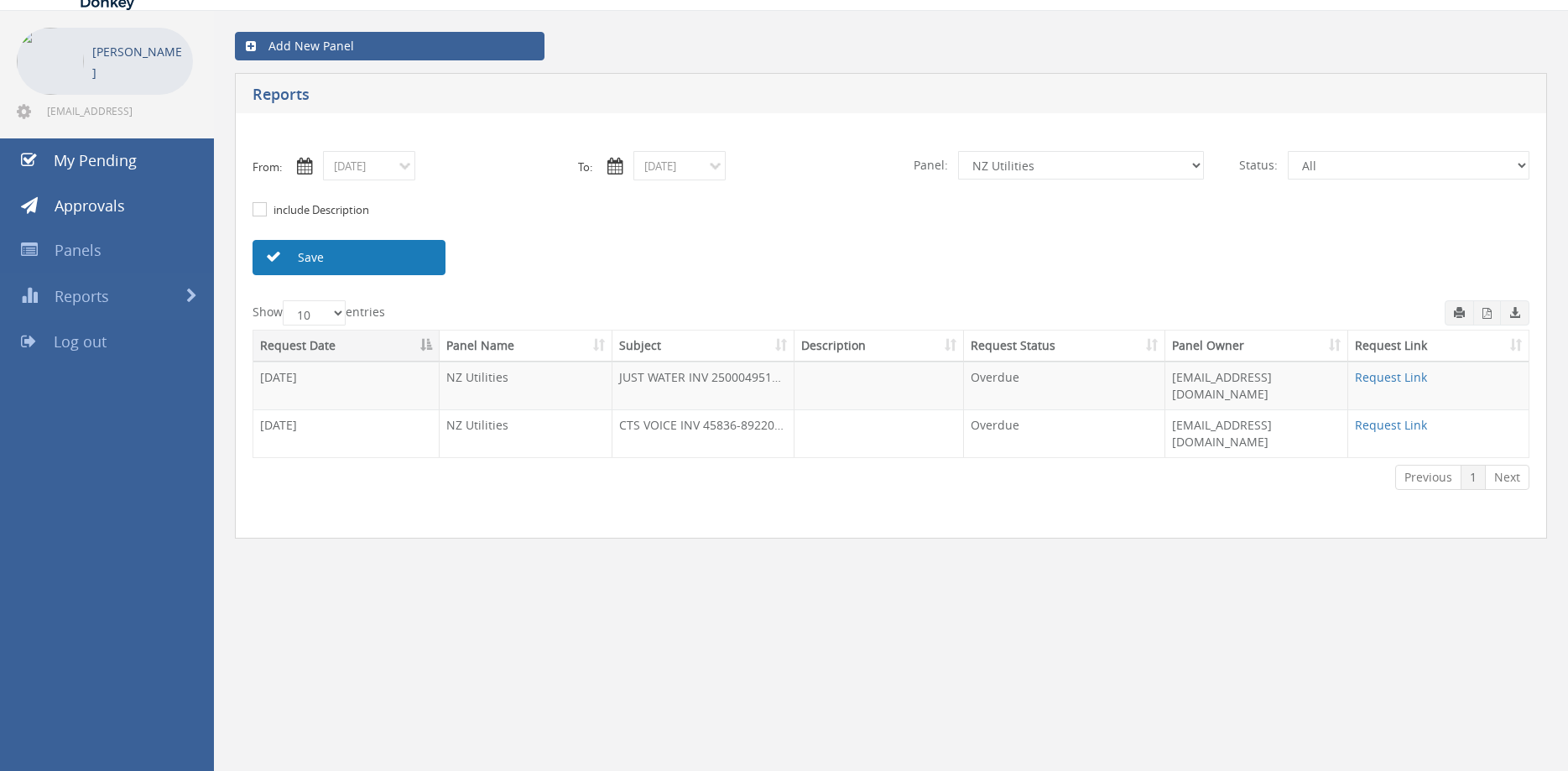 click on "Save" at bounding box center [349, 258] 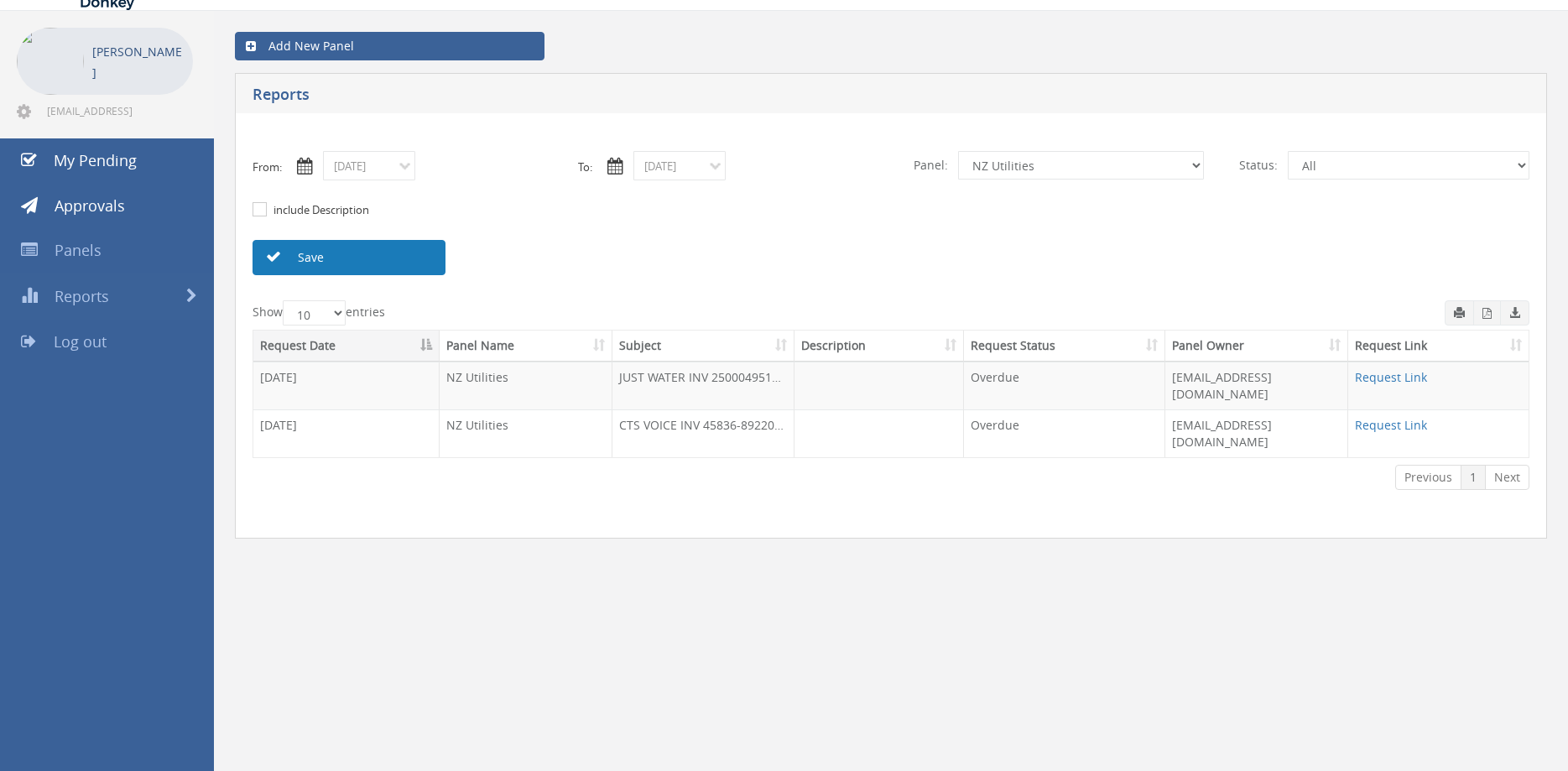 click on "Save" at bounding box center [349, 258] 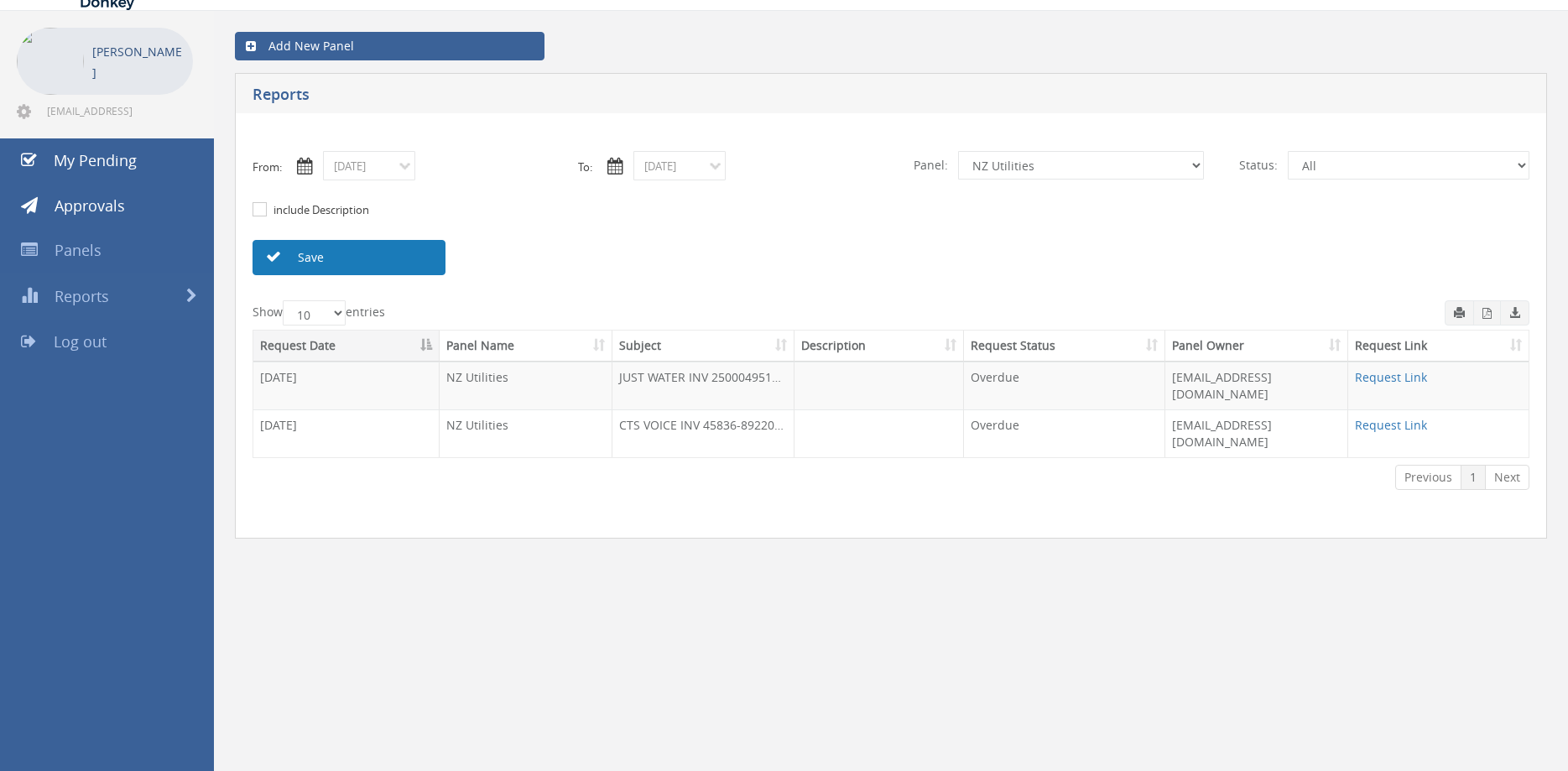 click on "Save" at bounding box center (349, 258) 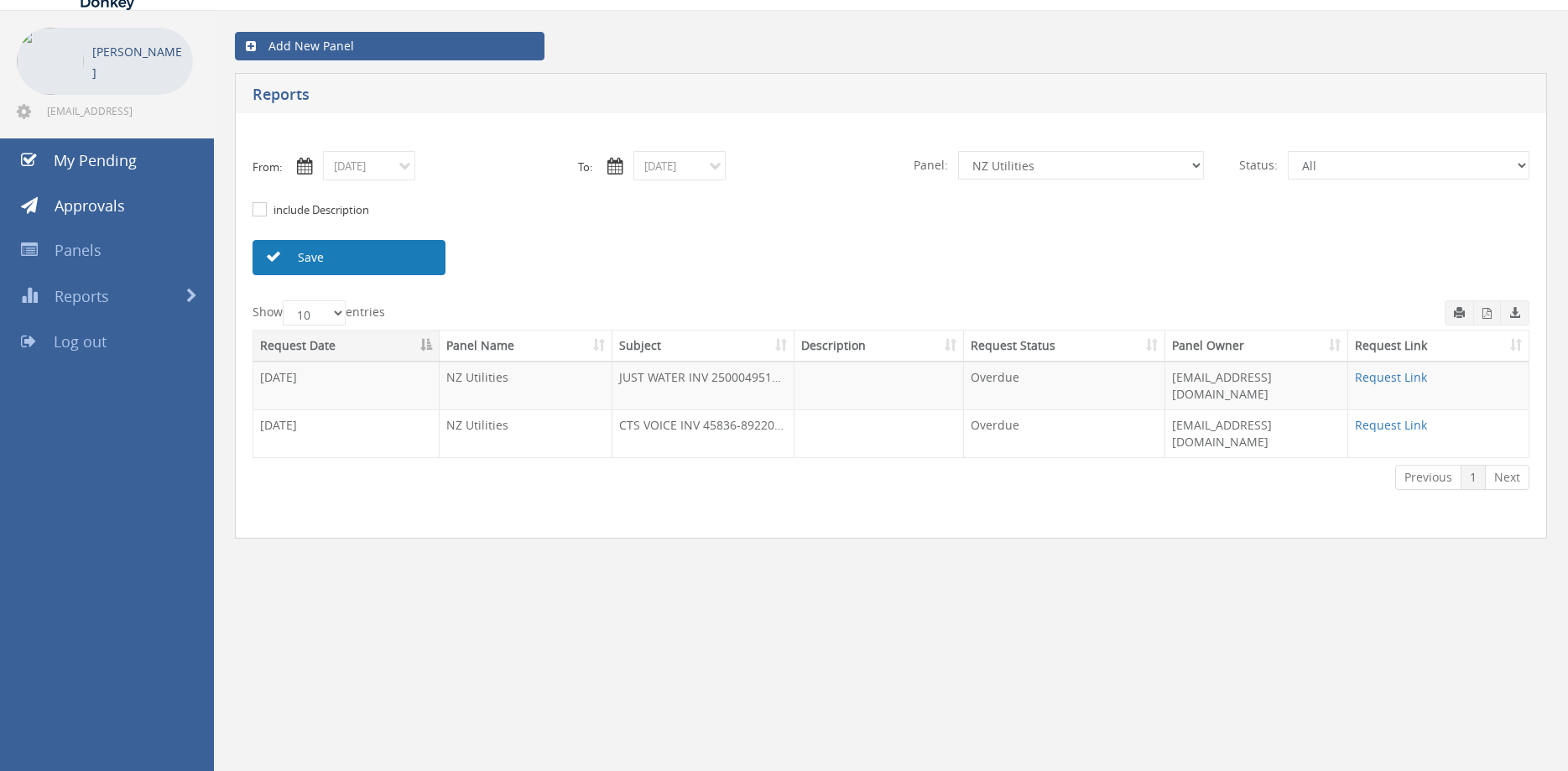 click on "Save" at bounding box center (349, 258) 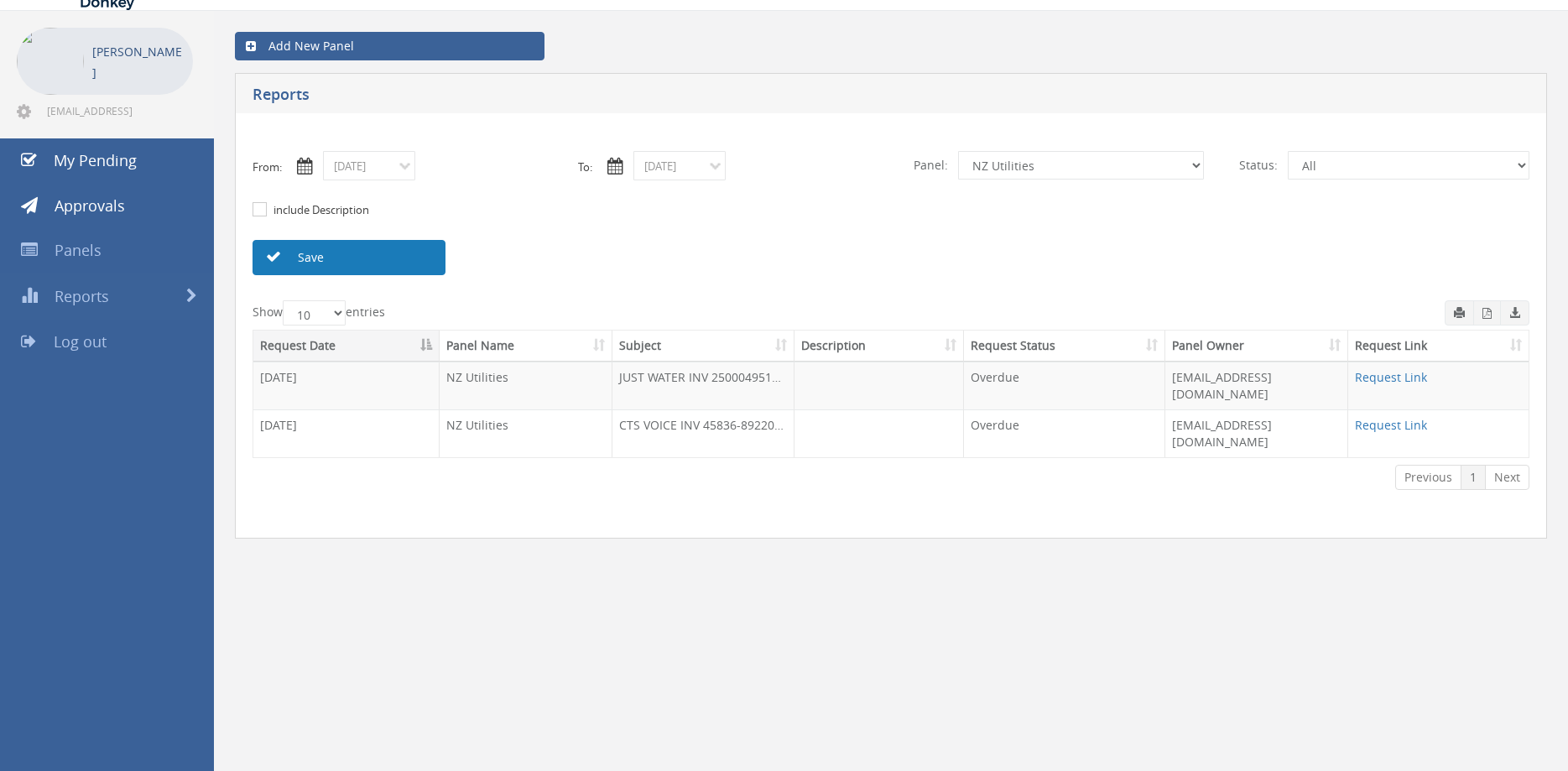 click on "Save" at bounding box center [349, 258] 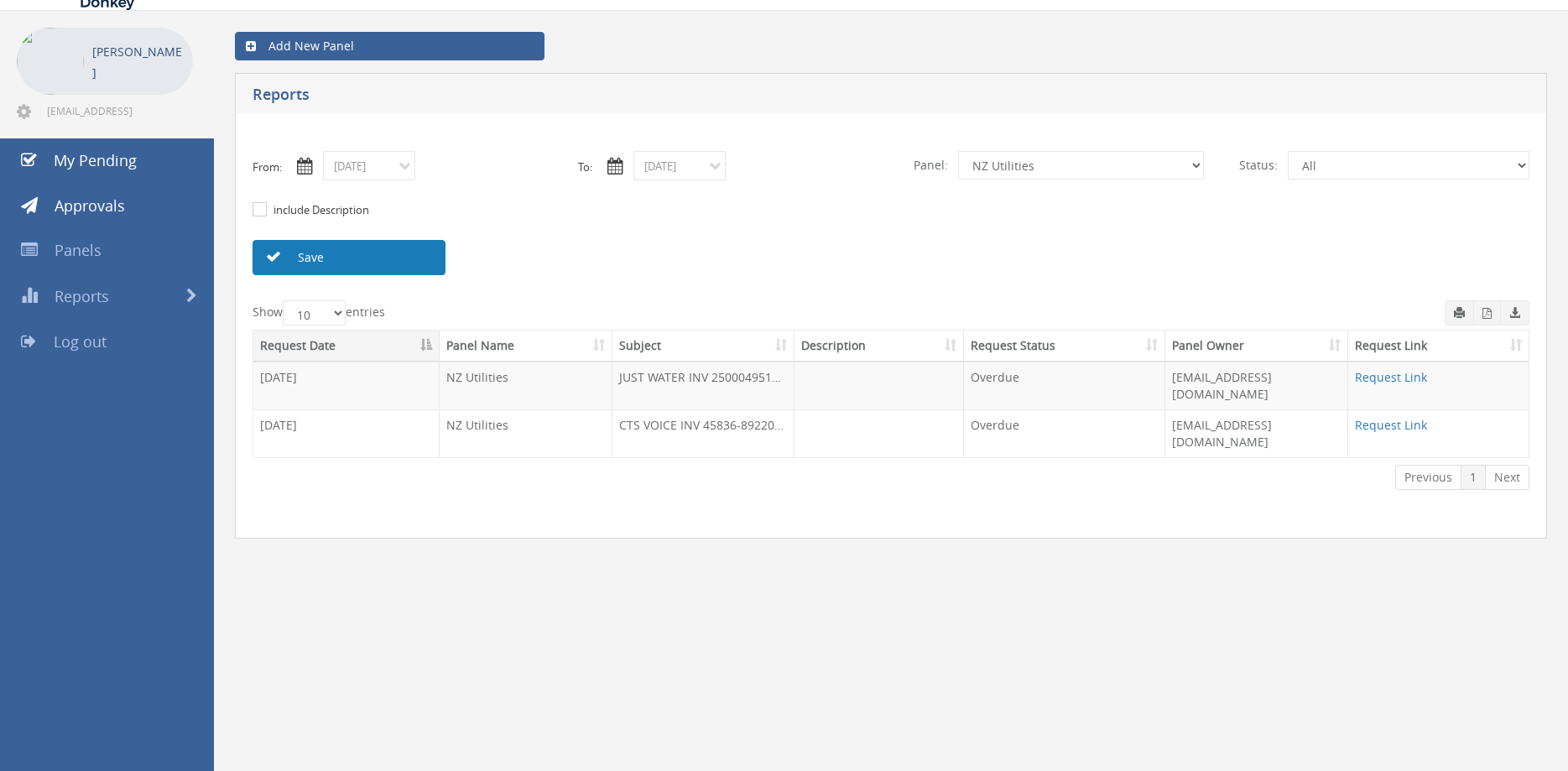 click at bounding box center [784, 0] 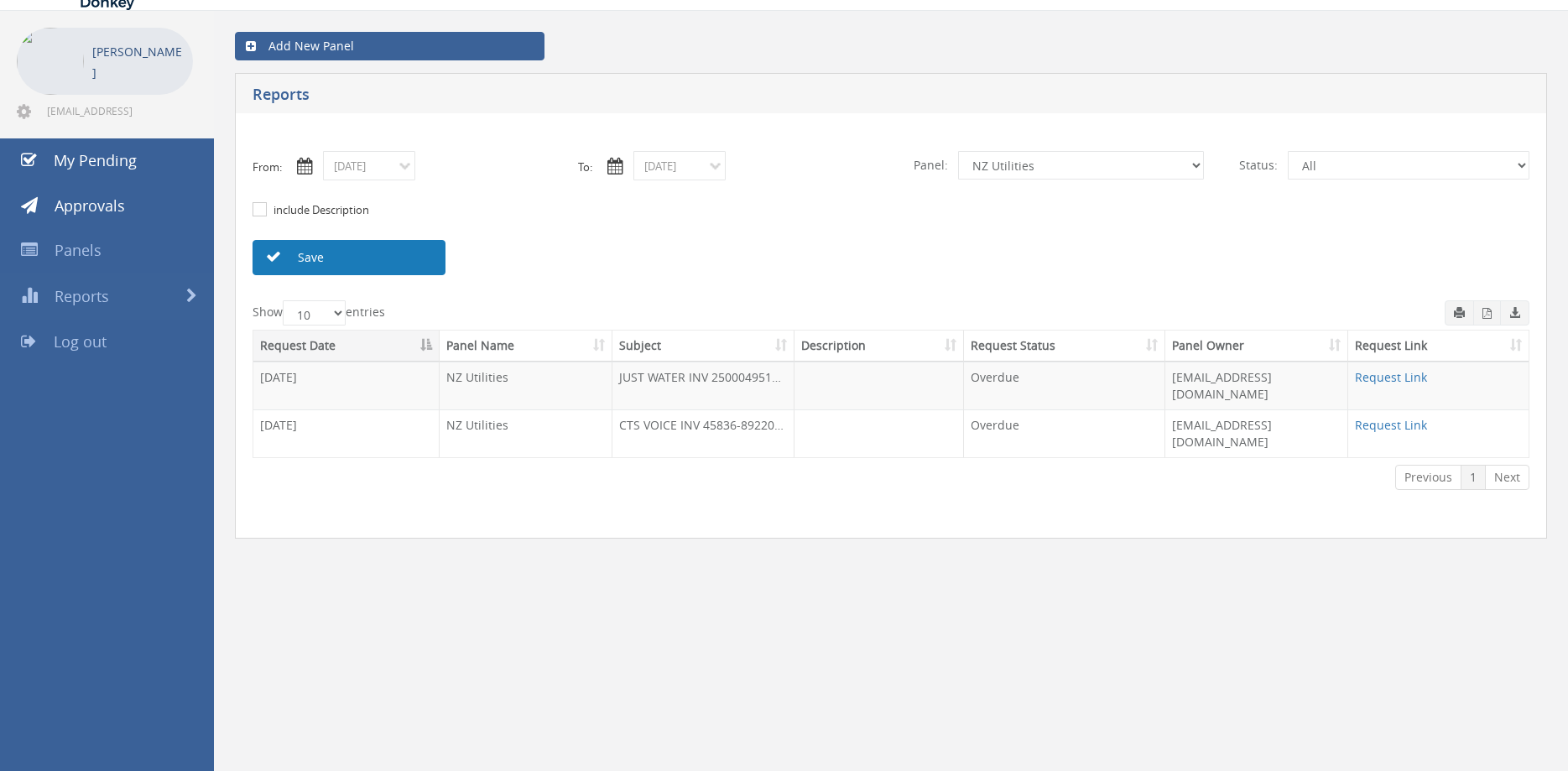click on "Save" at bounding box center (349, 258) 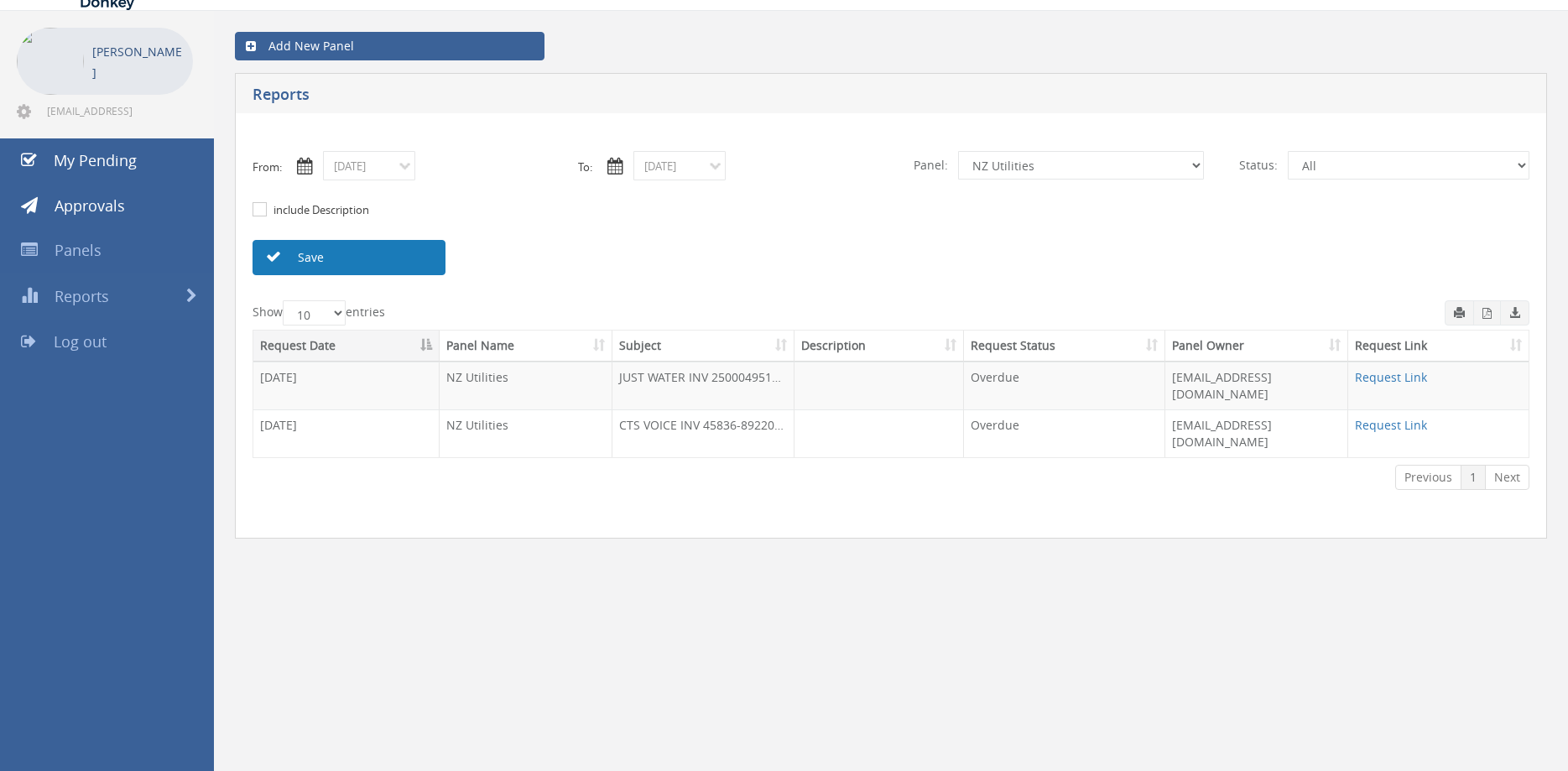 click on "Save" at bounding box center [349, 258] 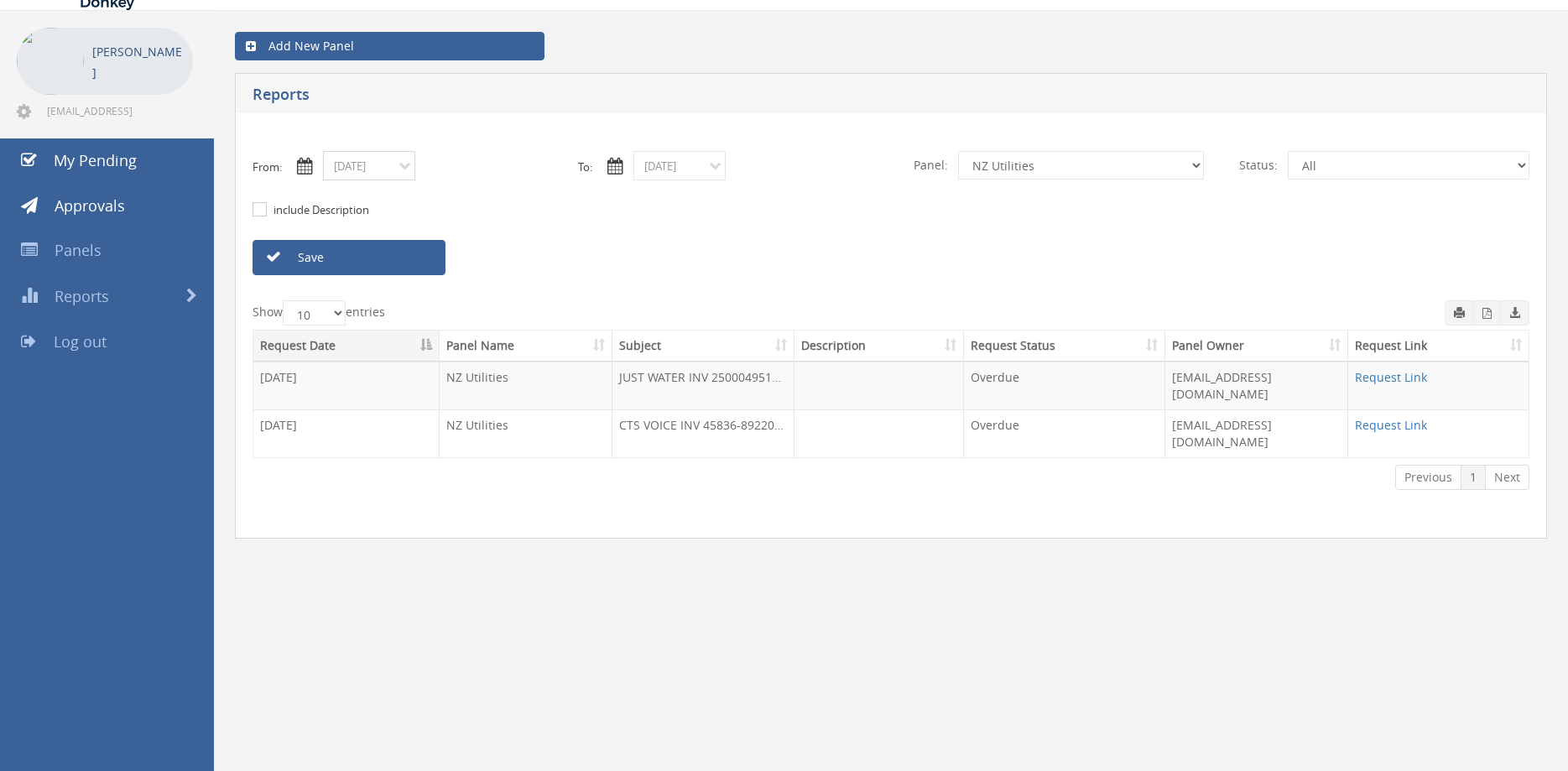 click on "07/04/2025" at bounding box center (369, 165) 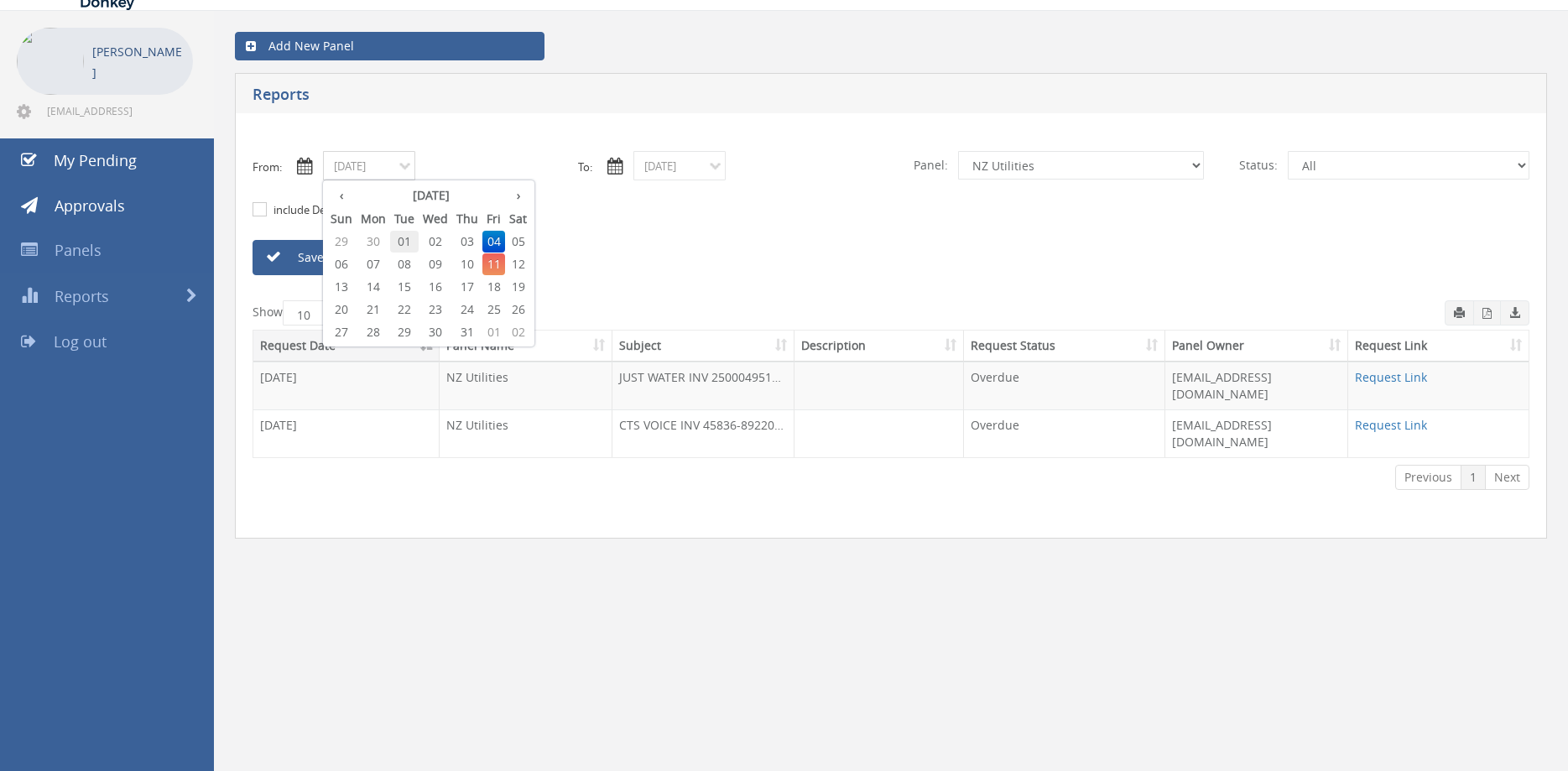 click on "01" at bounding box center [404, 242] 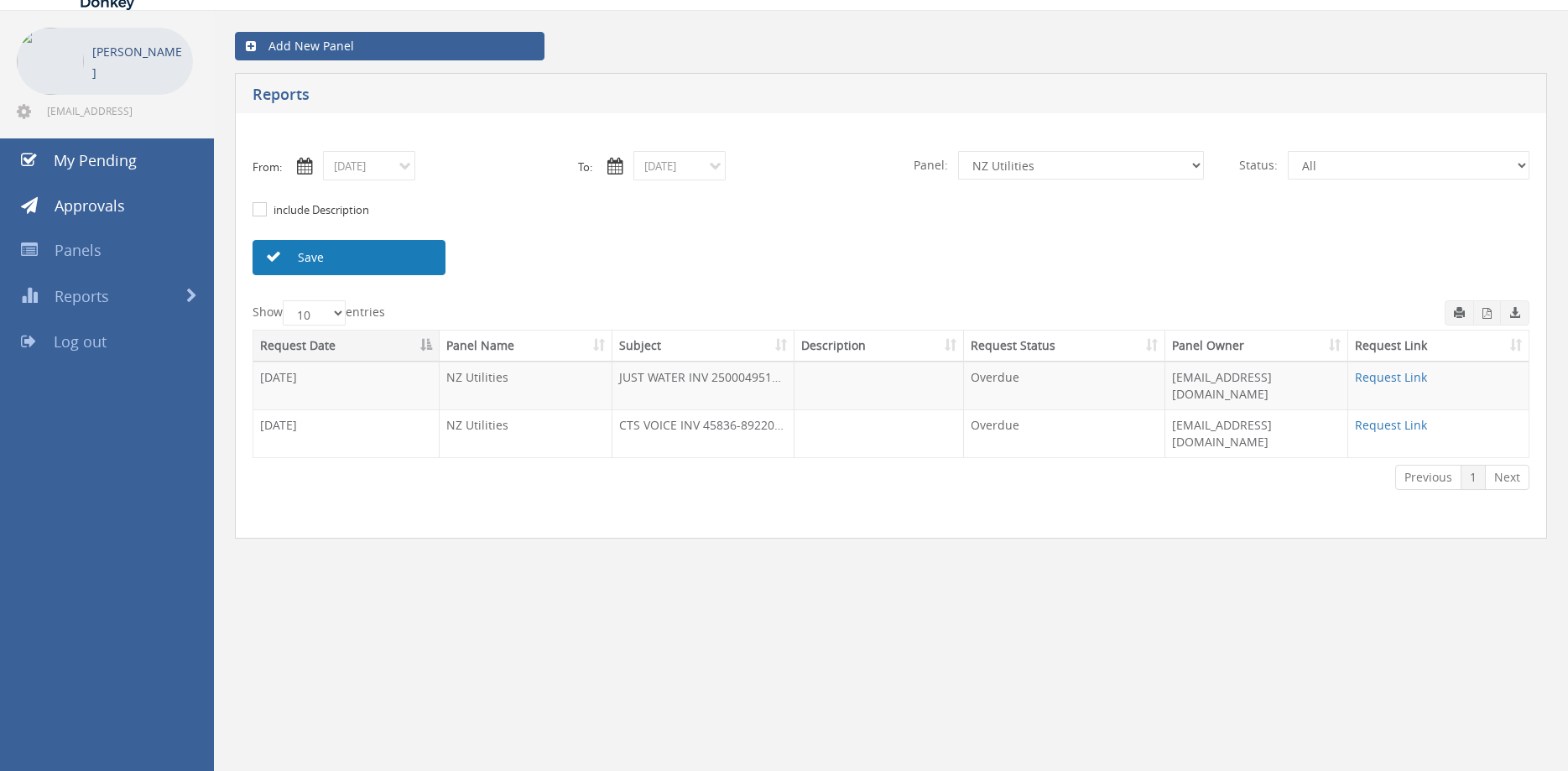 click on "Save" at bounding box center [349, 258] 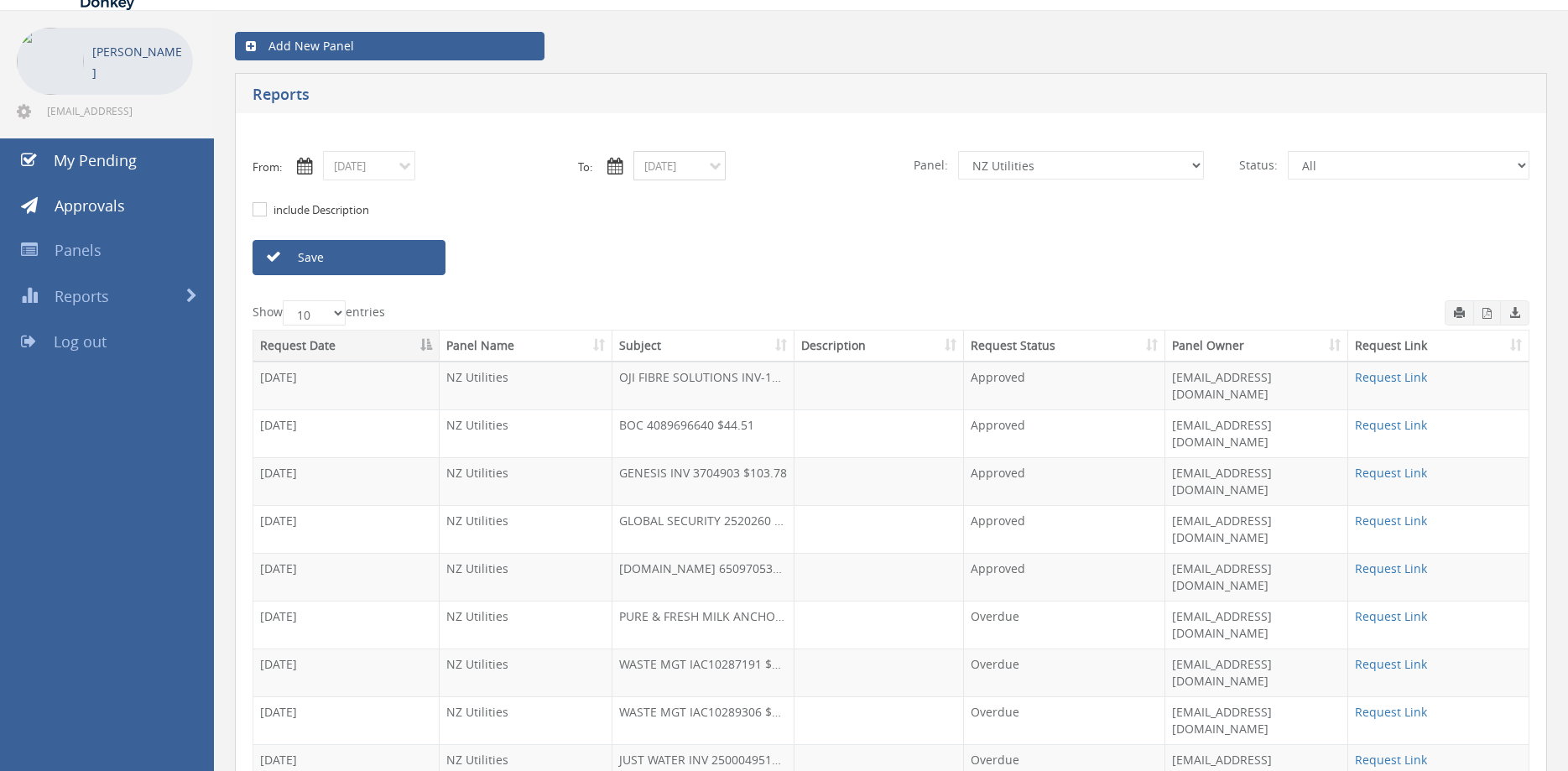 click on "07/04/2025" at bounding box center [680, 165] 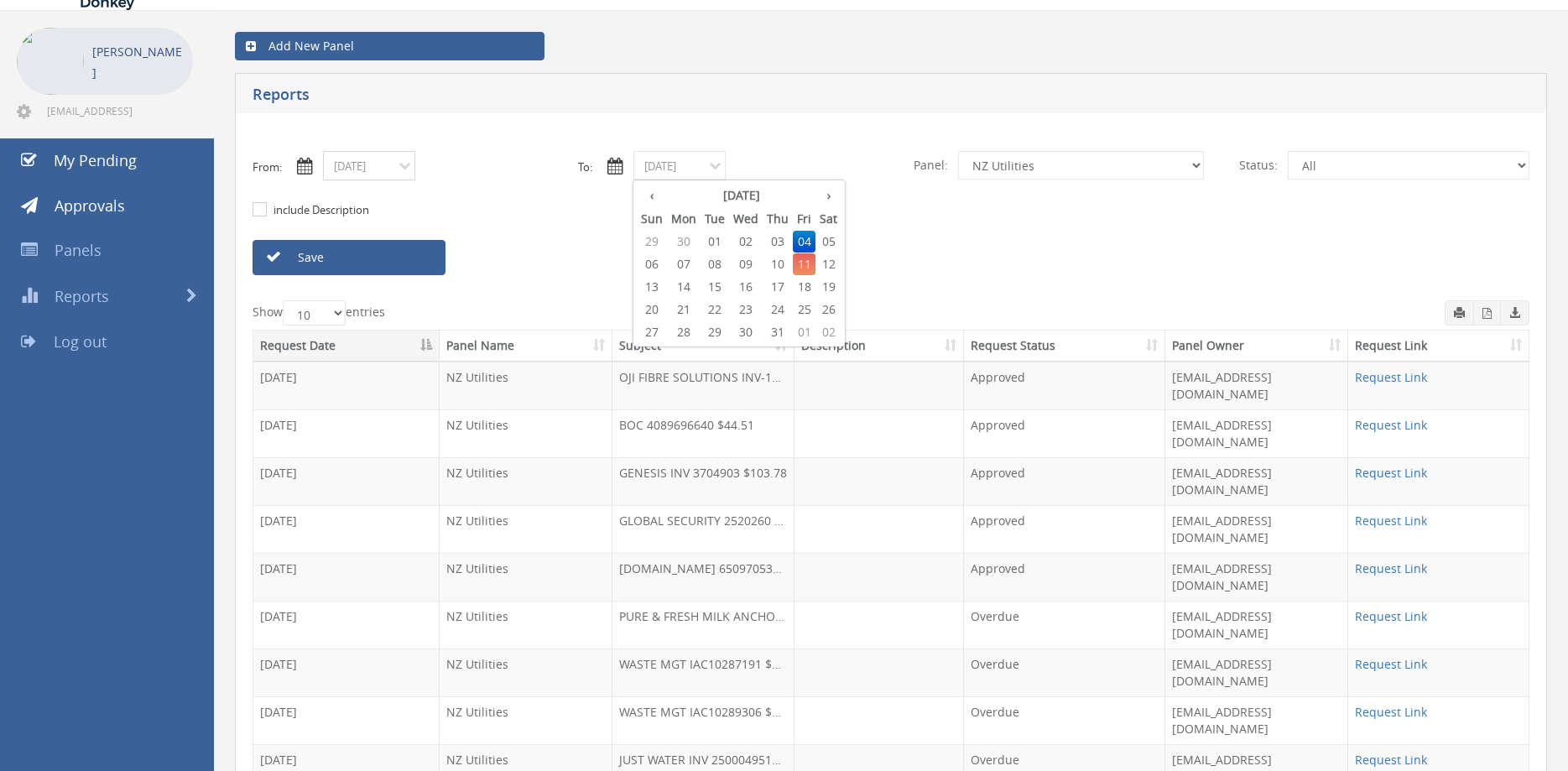 click on "07/01/2025" at bounding box center [369, 165] 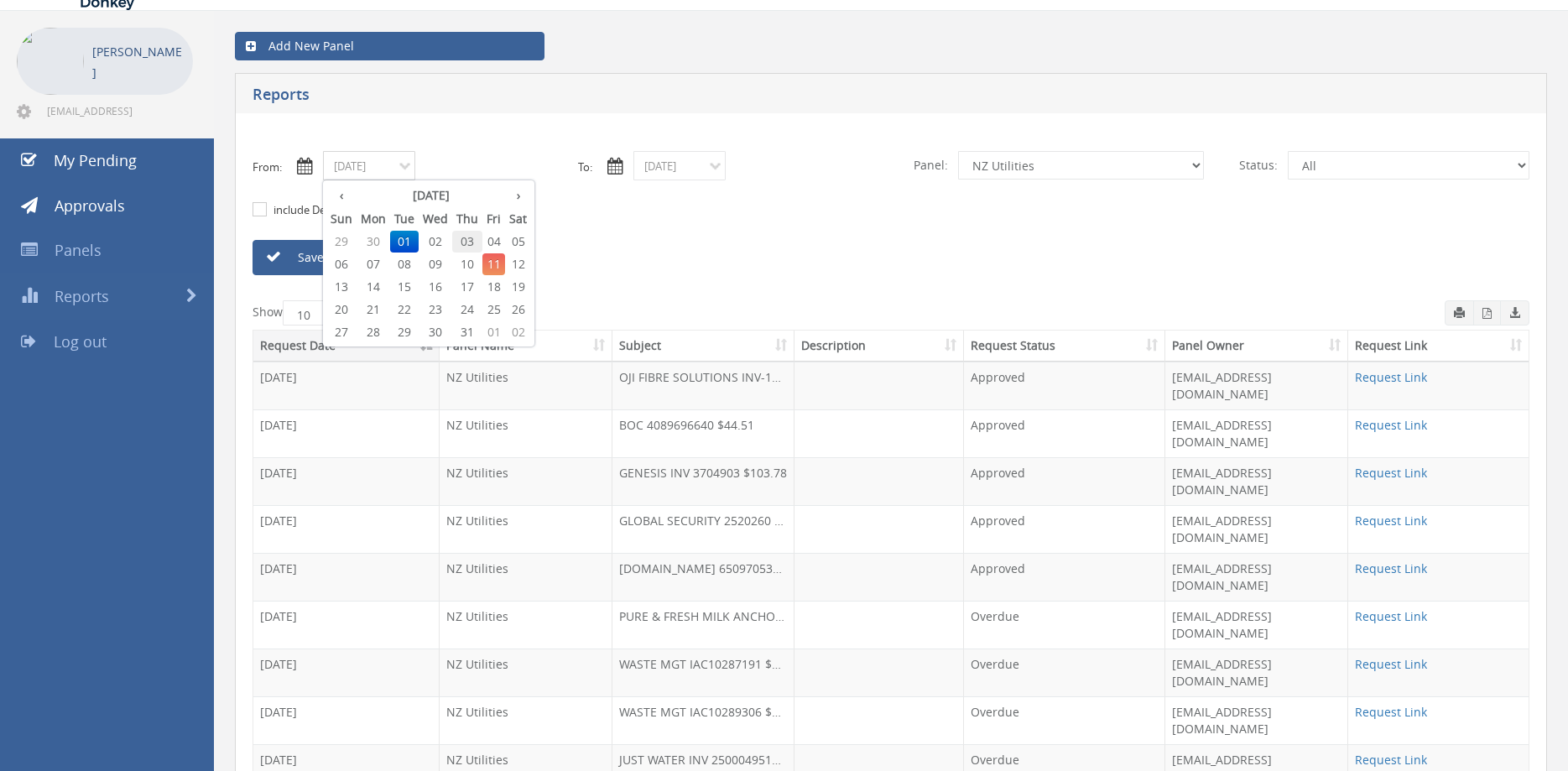 click on "03" at bounding box center (467, 242) 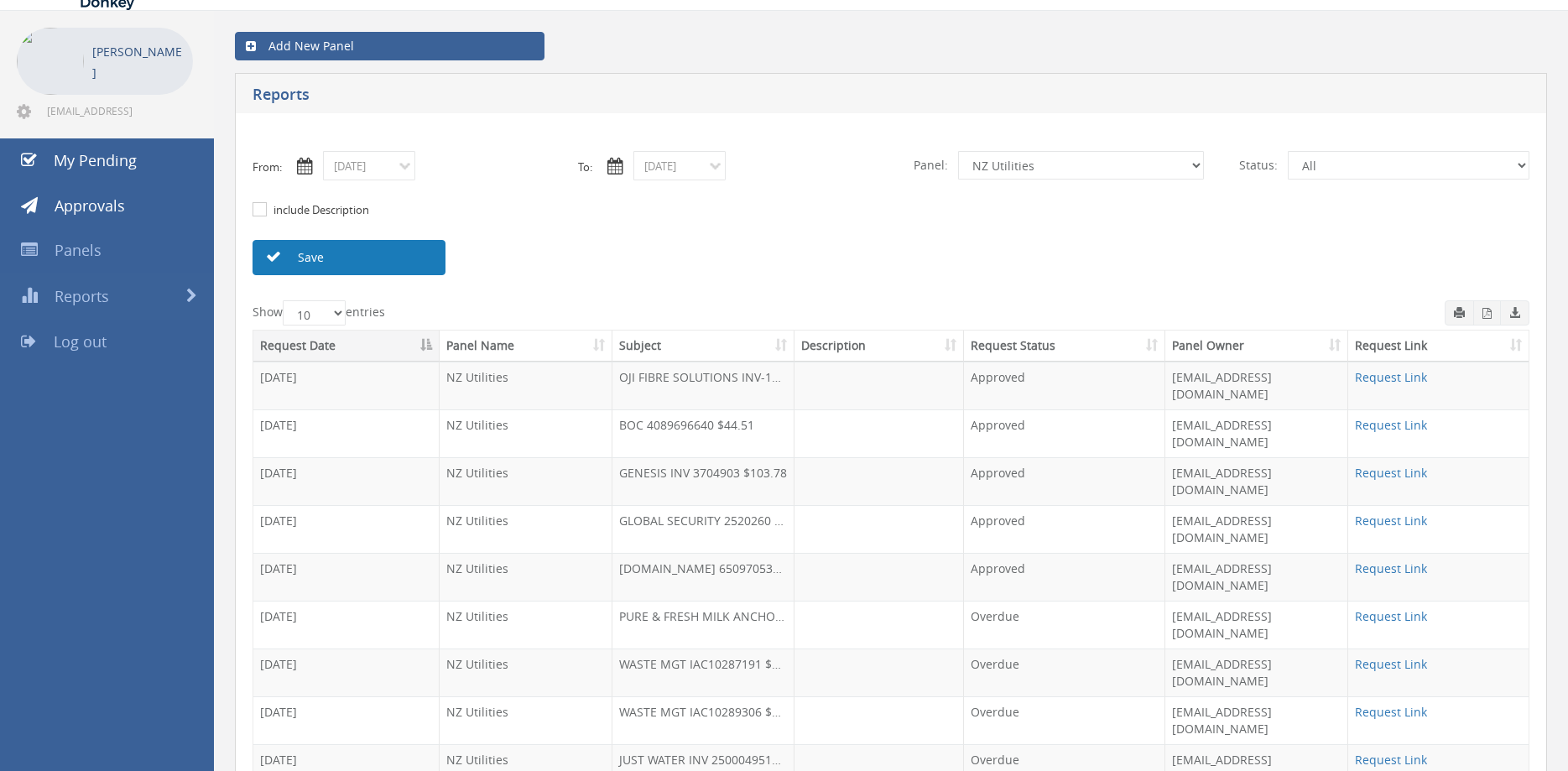 click on "Save" at bounding box center (349, 258) 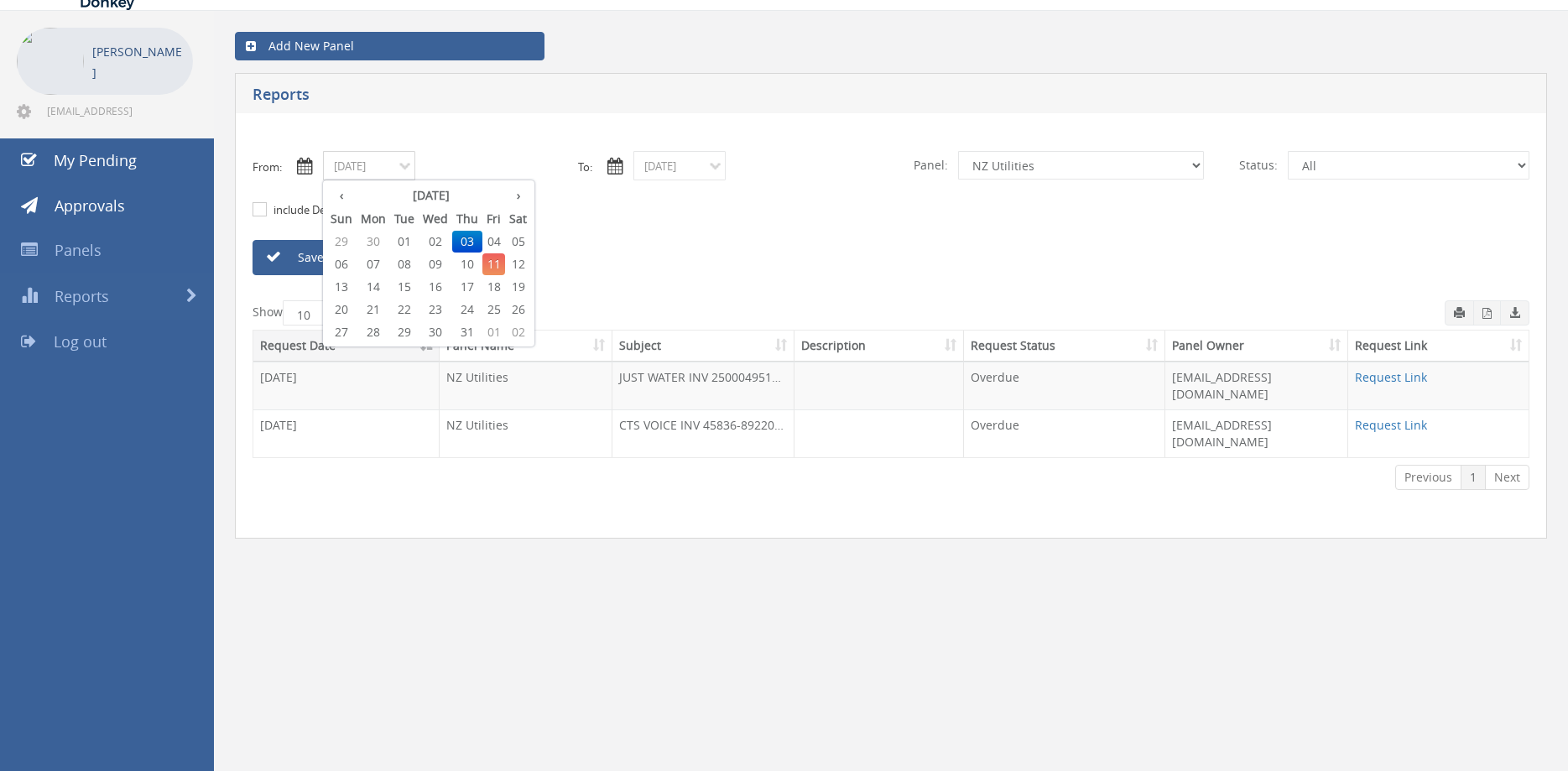 click on "07/03/2025" at bounding box center (369, 165) 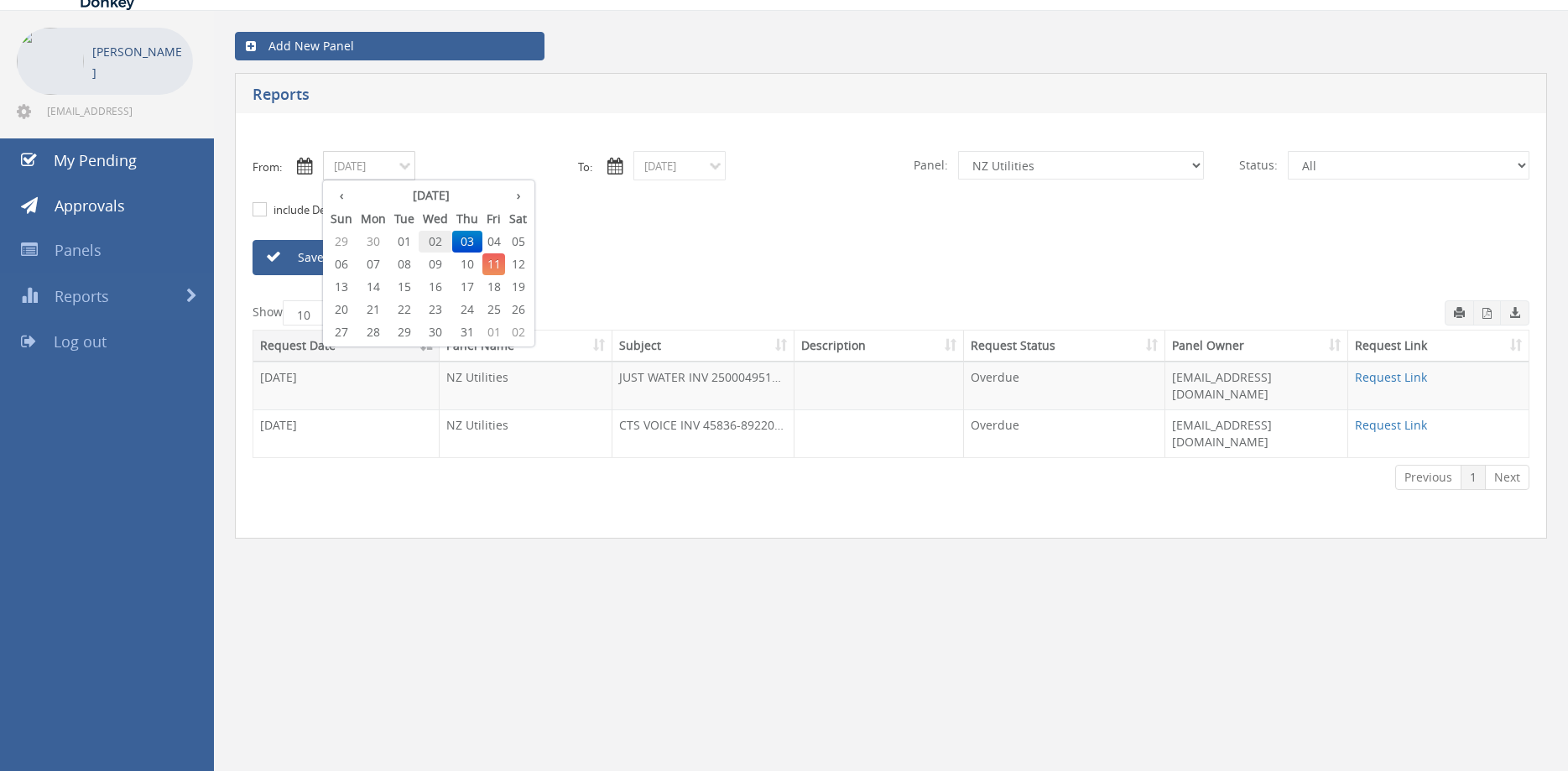 click on "02" at bounding box center (435, 242) 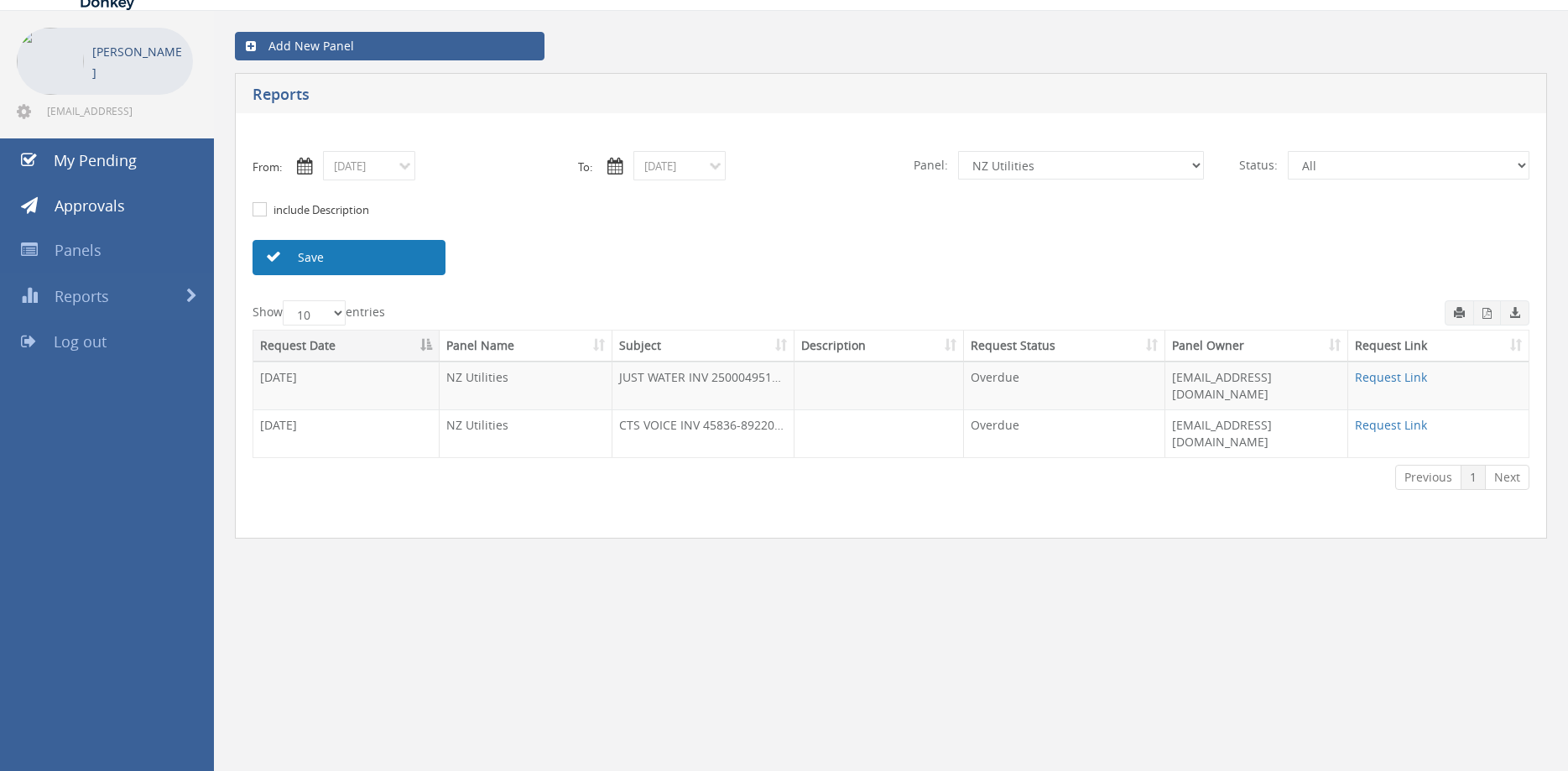 click on "Save" at bounding box center [349, 258] 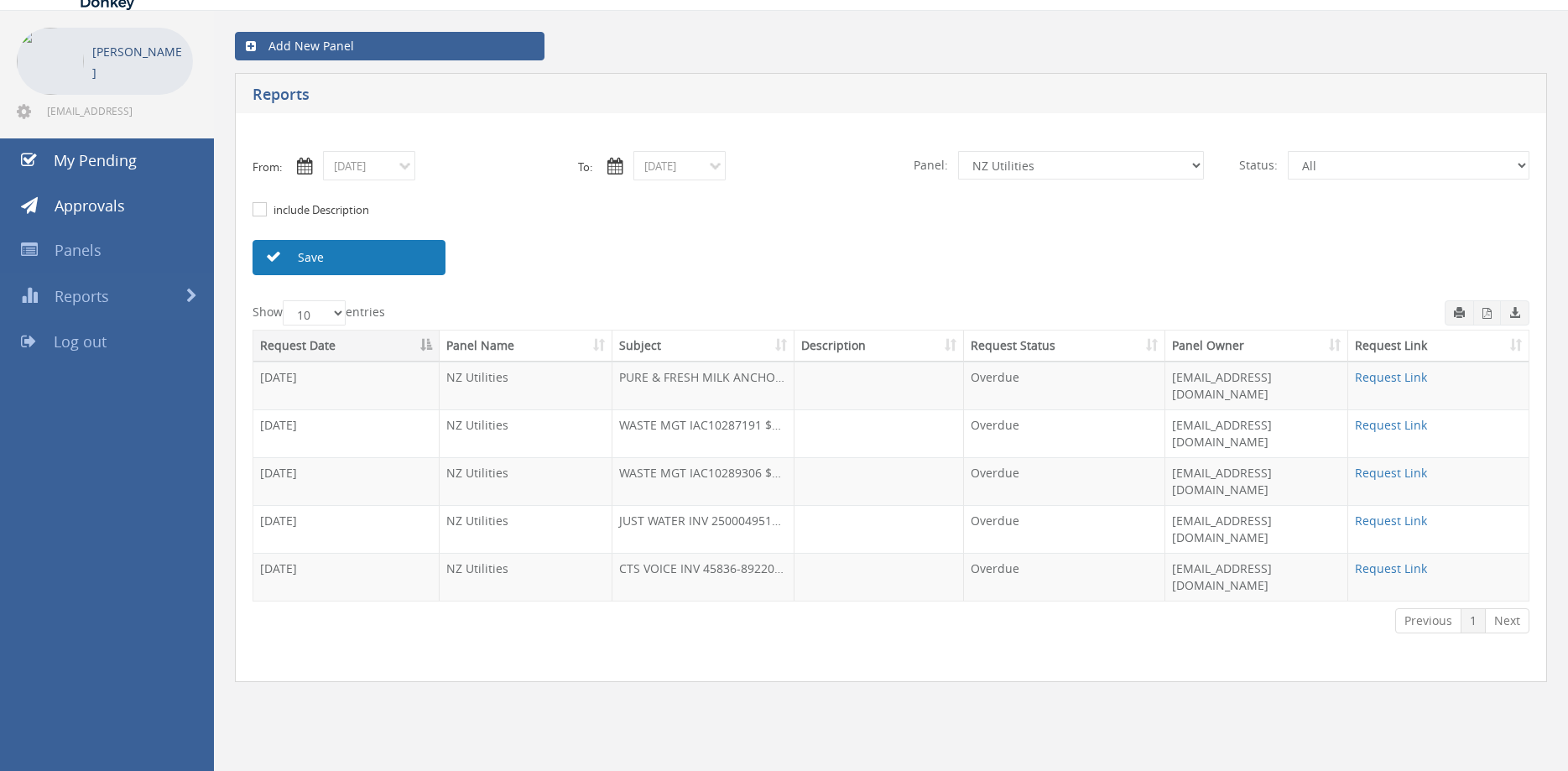 click on "Save" at bounding box center [349, 258] 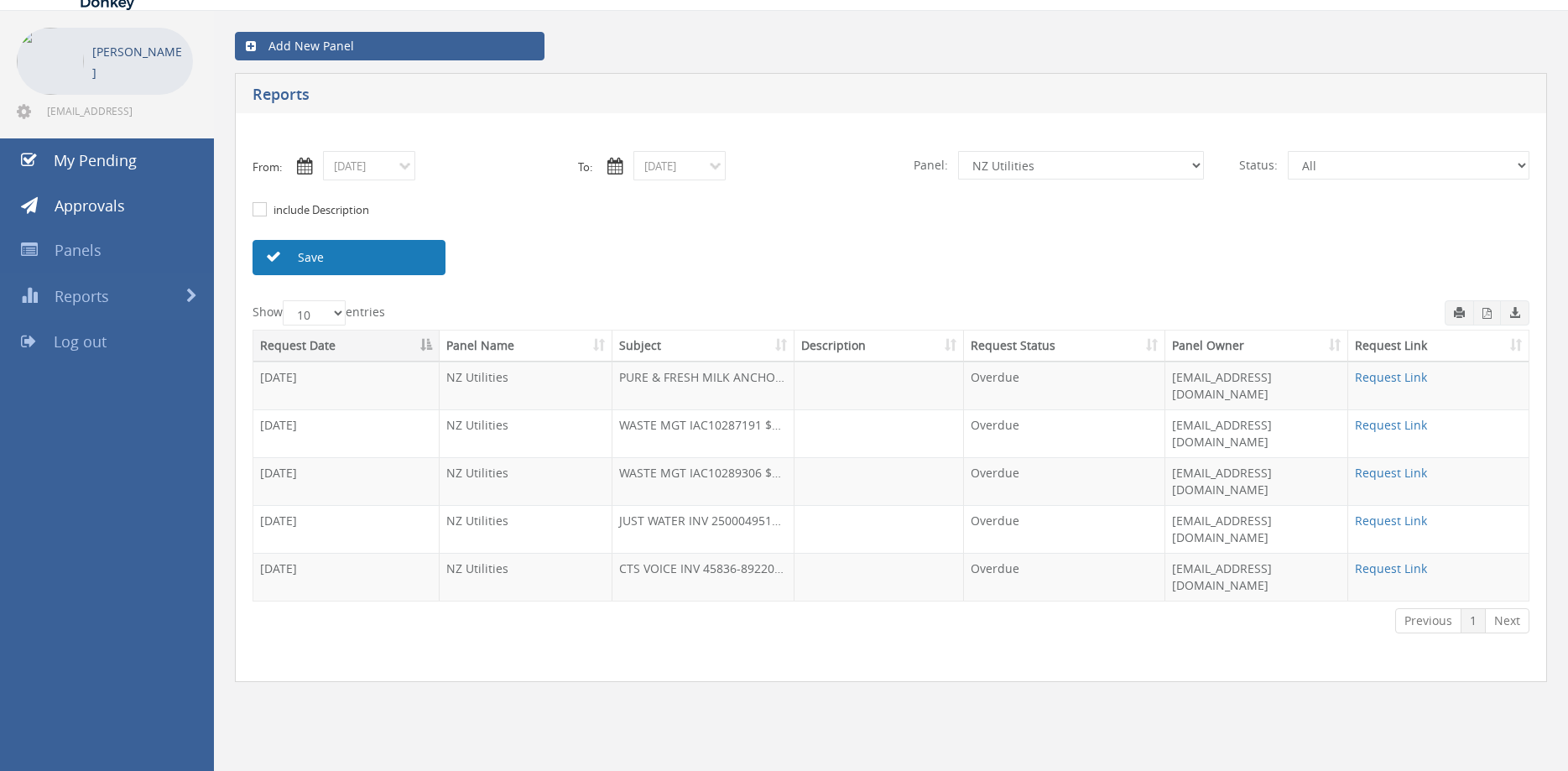 click on "Save" at bounding box center (349, 258) 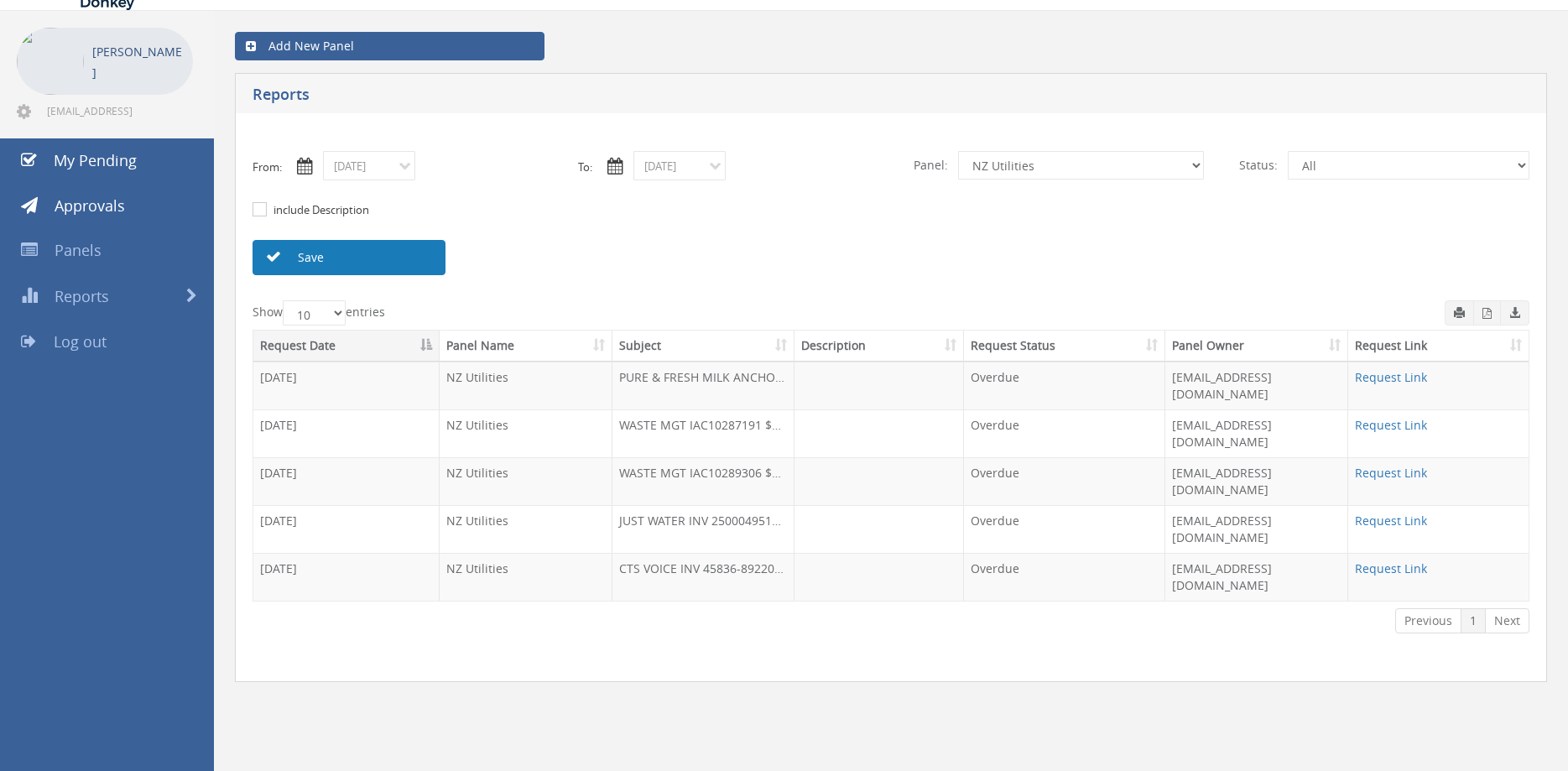 click on "Save" at bounding box center [349, 258] 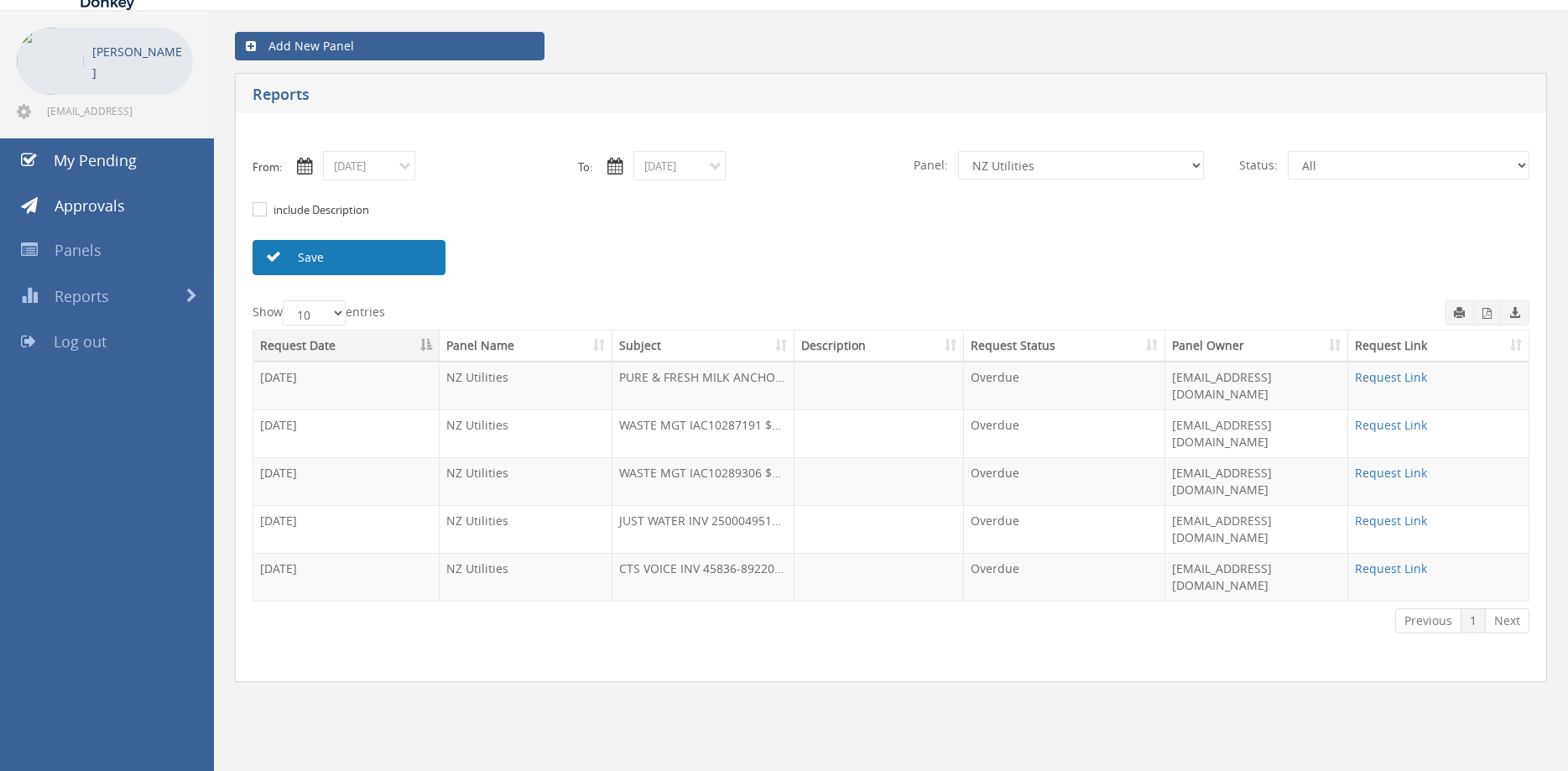 click on "Save" at bounding box center (349, 258) 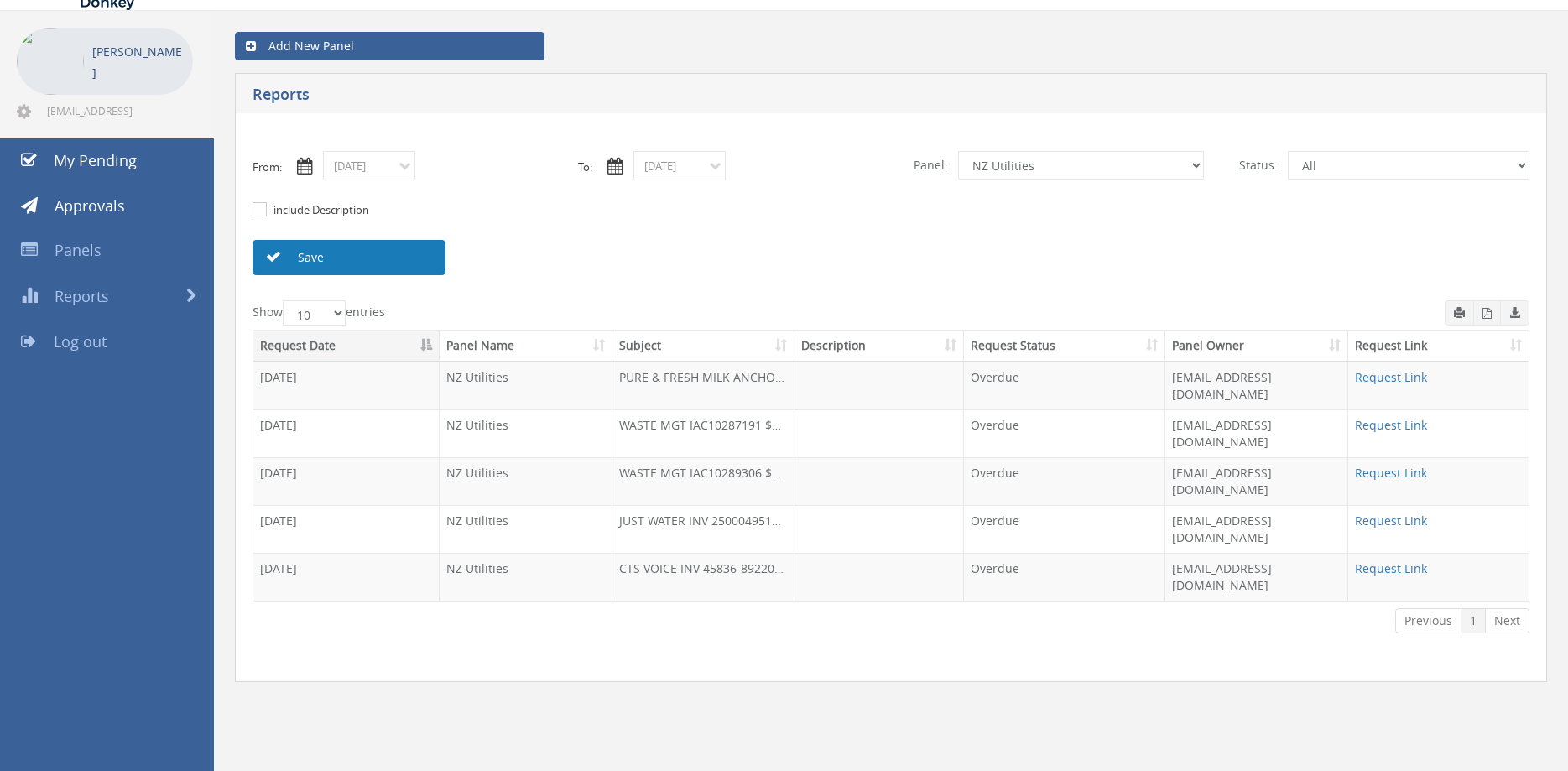 click on "Save" at bounding box center (349, 258) 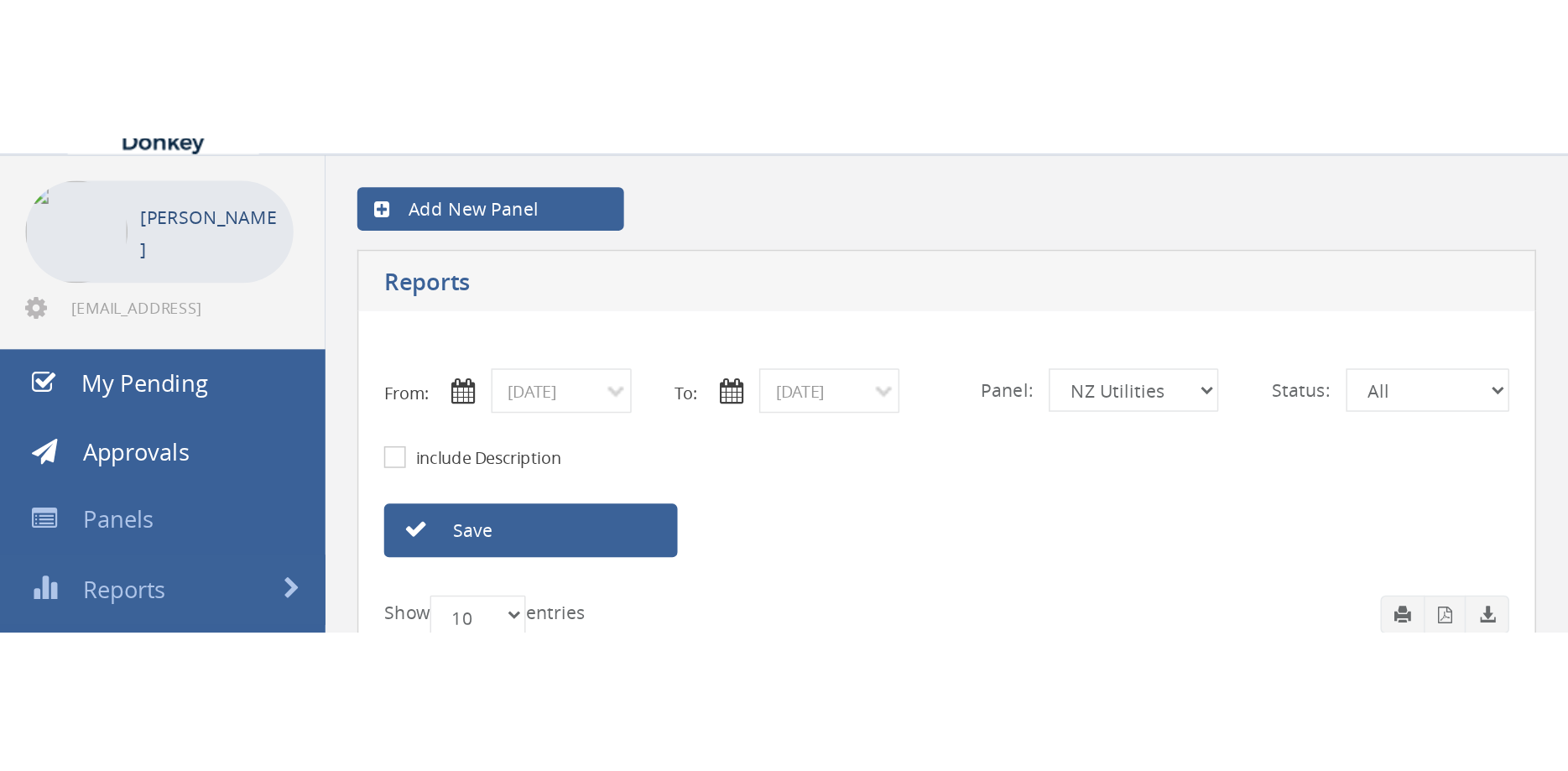 scroll, scrollTop: 0, scrollLeft: 0, axis: both 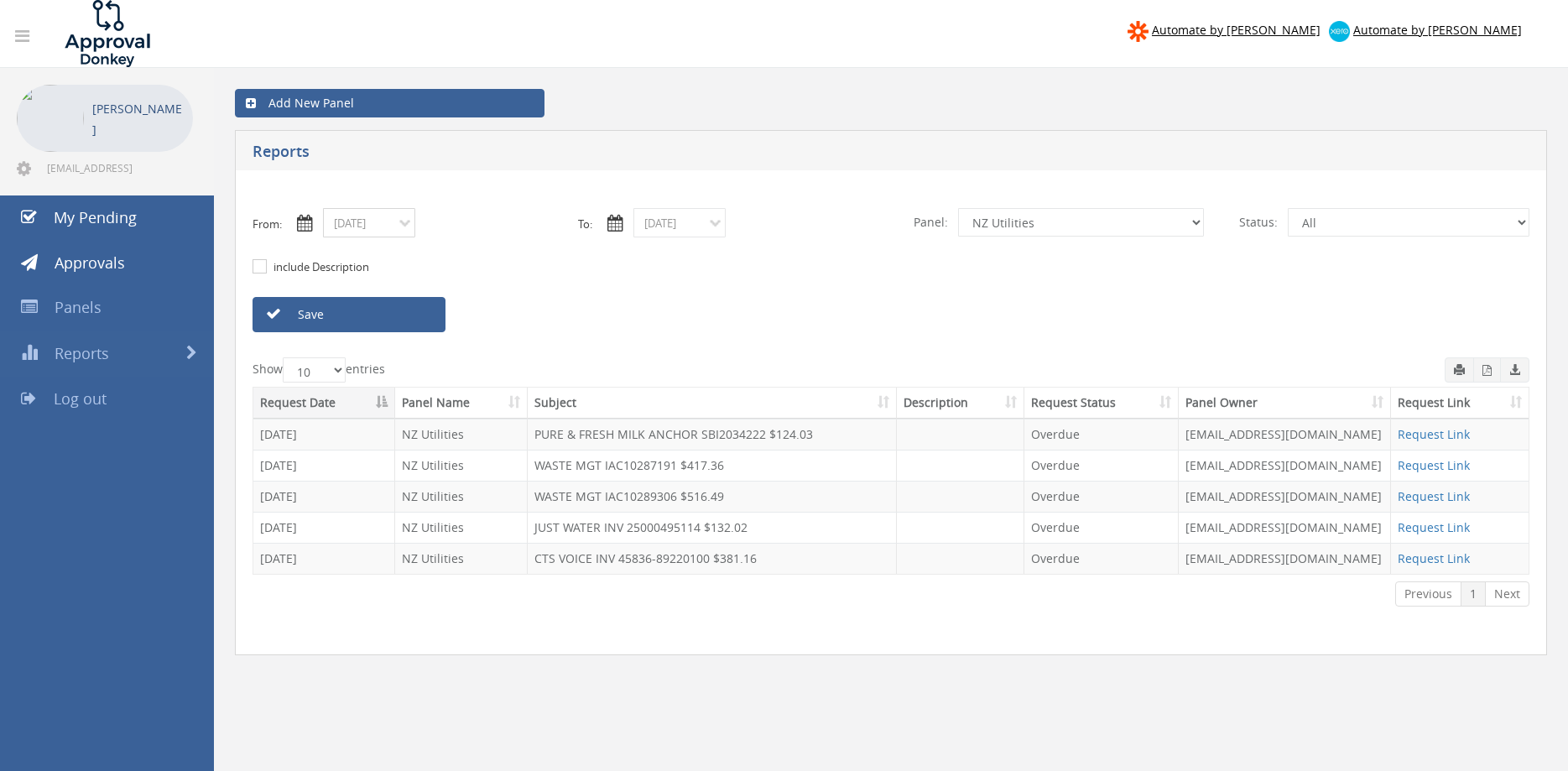 click on "07/02/2025" at bounding box center [369, 222] 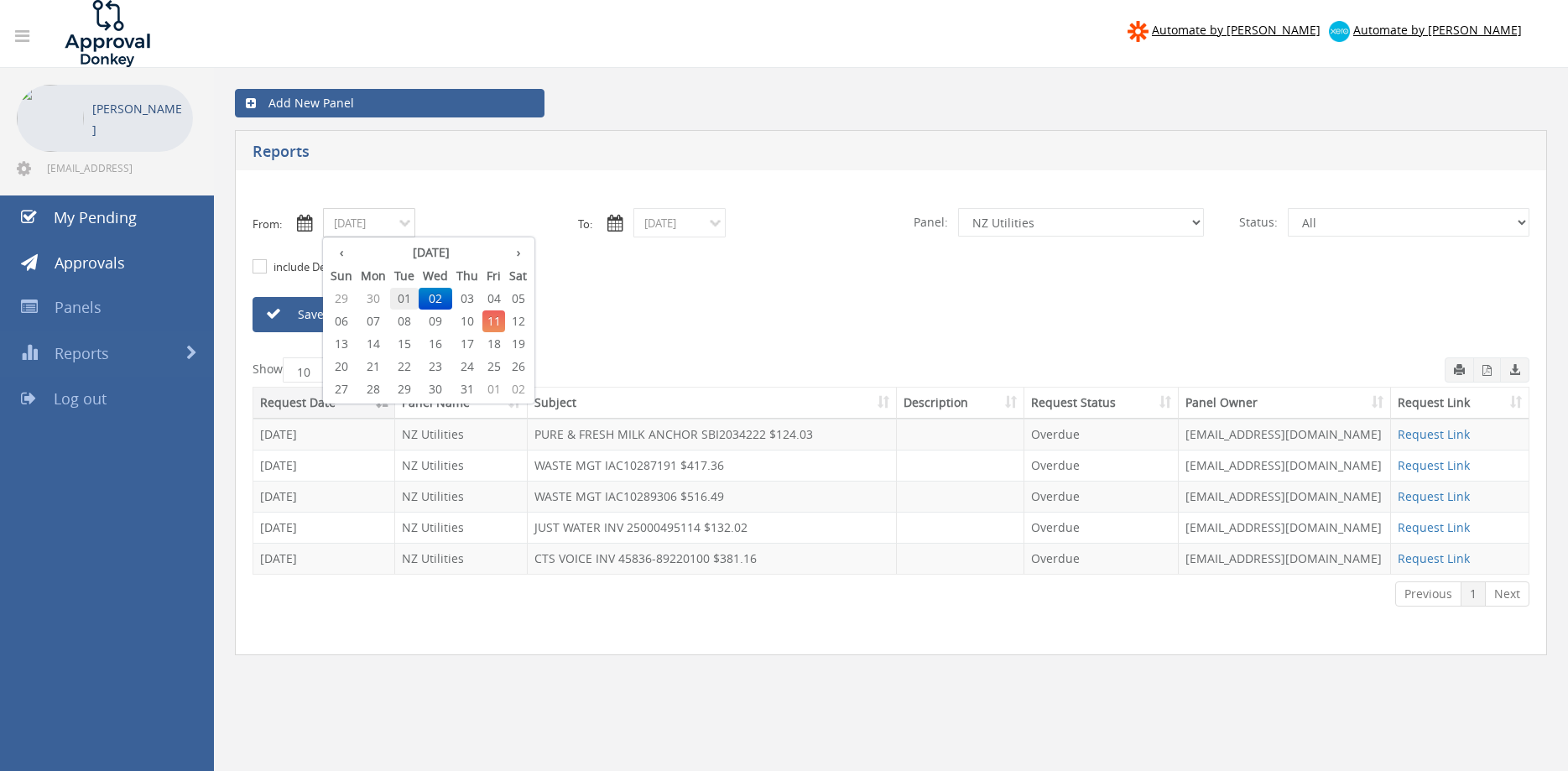 click on "01" at bounding box center (404, 299) 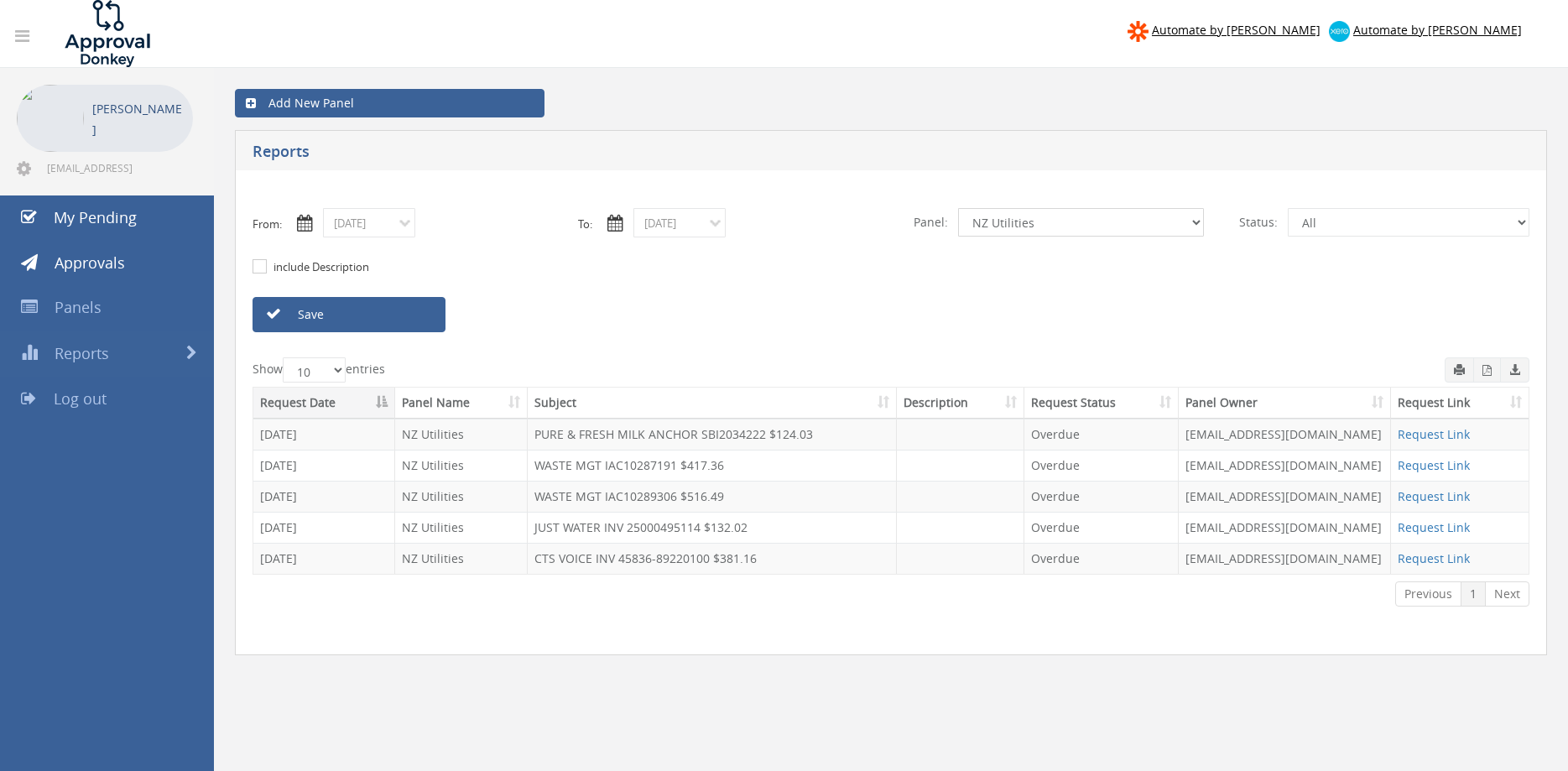 click on "All Alarm Credits RG - 3 NZ Utilities Cable and SAI Global NZ Alarms-1 NZ FX Payables - 2 NZ FX Payables Flamestop Utilities Alarm Credits RG - 2 NZ Credits - 2 NZ Payables - 2 Credit Requests - 2 Alarm Suppliers - 2 Flamestop Credit Notes Suppliers Alarm Suppliers Alarm credits RG NZ payables NZ credits Feedback Australian suppliers Australian Credit notes" at bounding box center [1081, 222] 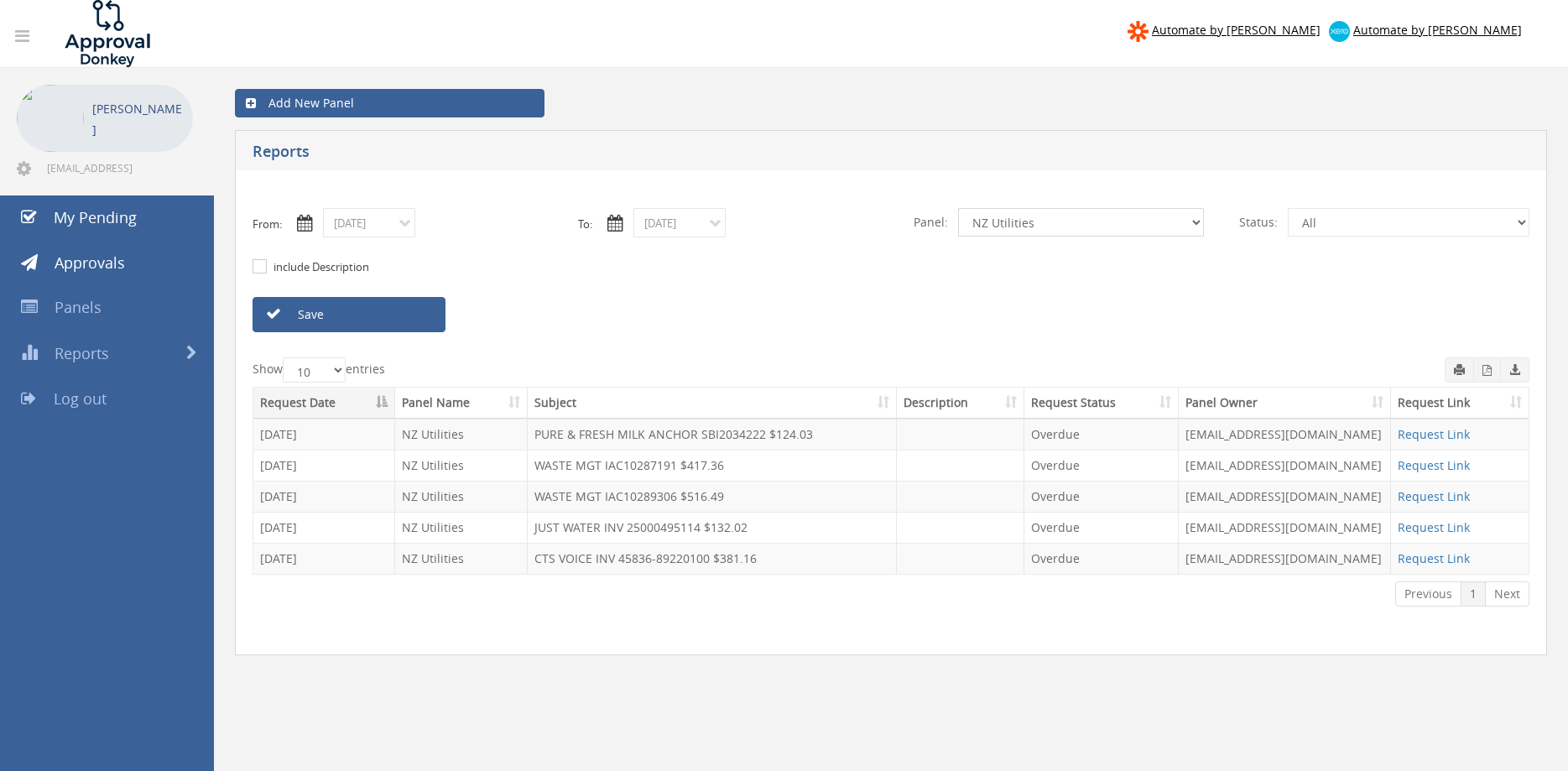 select on "number:9742" 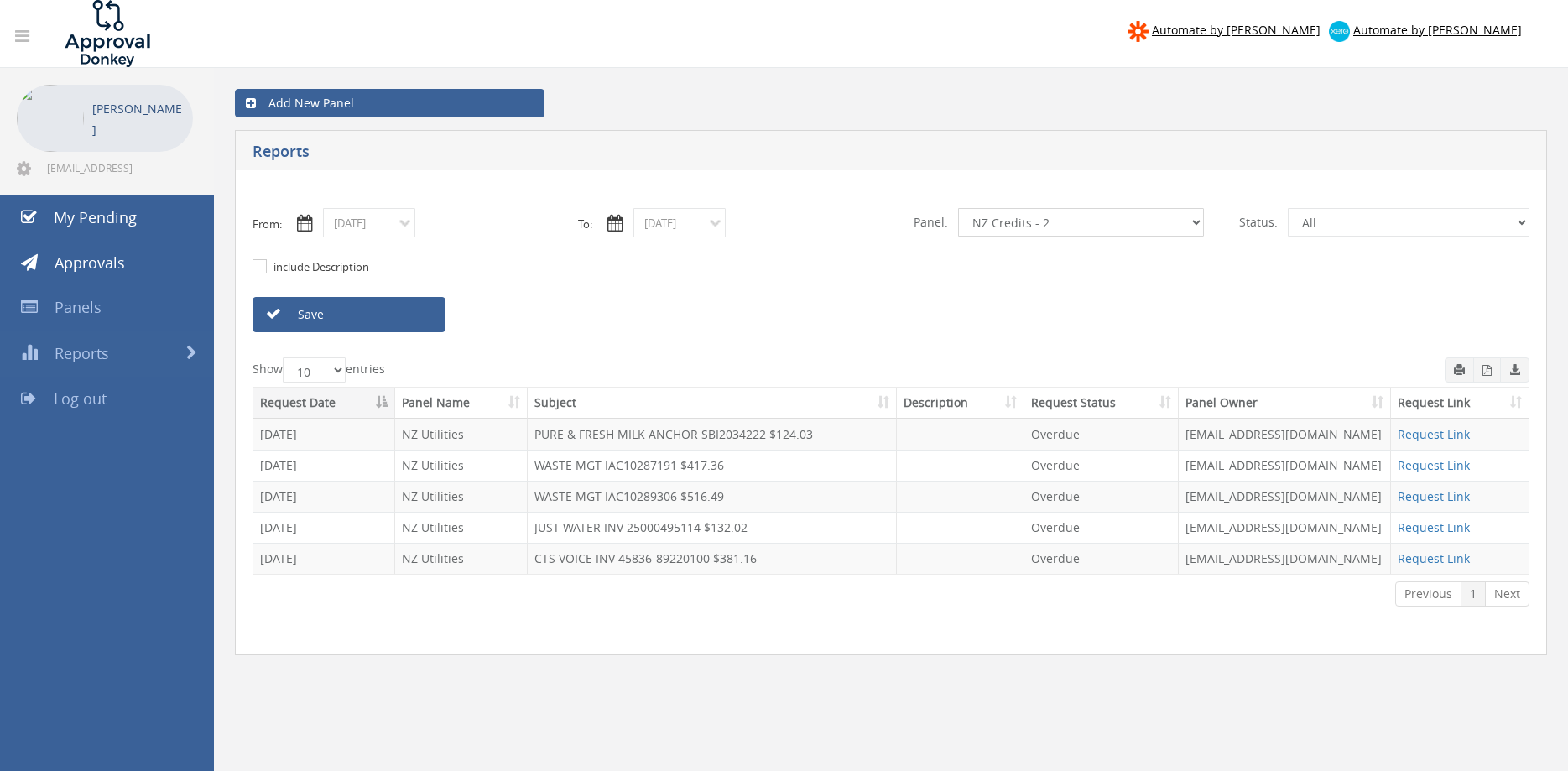 click on "NZ Credits - 2" at bounding box center (0, 0) 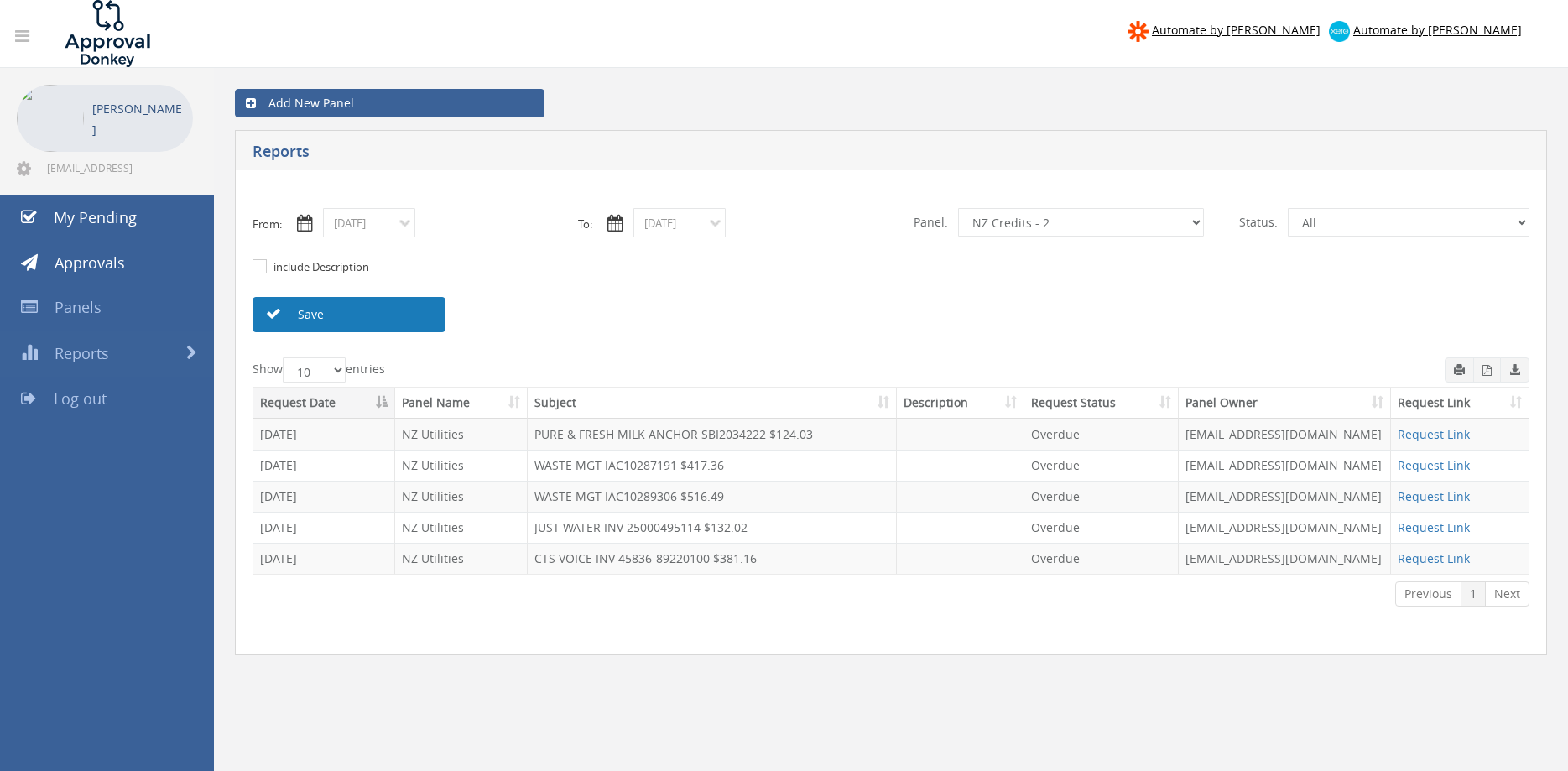 click on "Save" at bounding box center (349, 315) 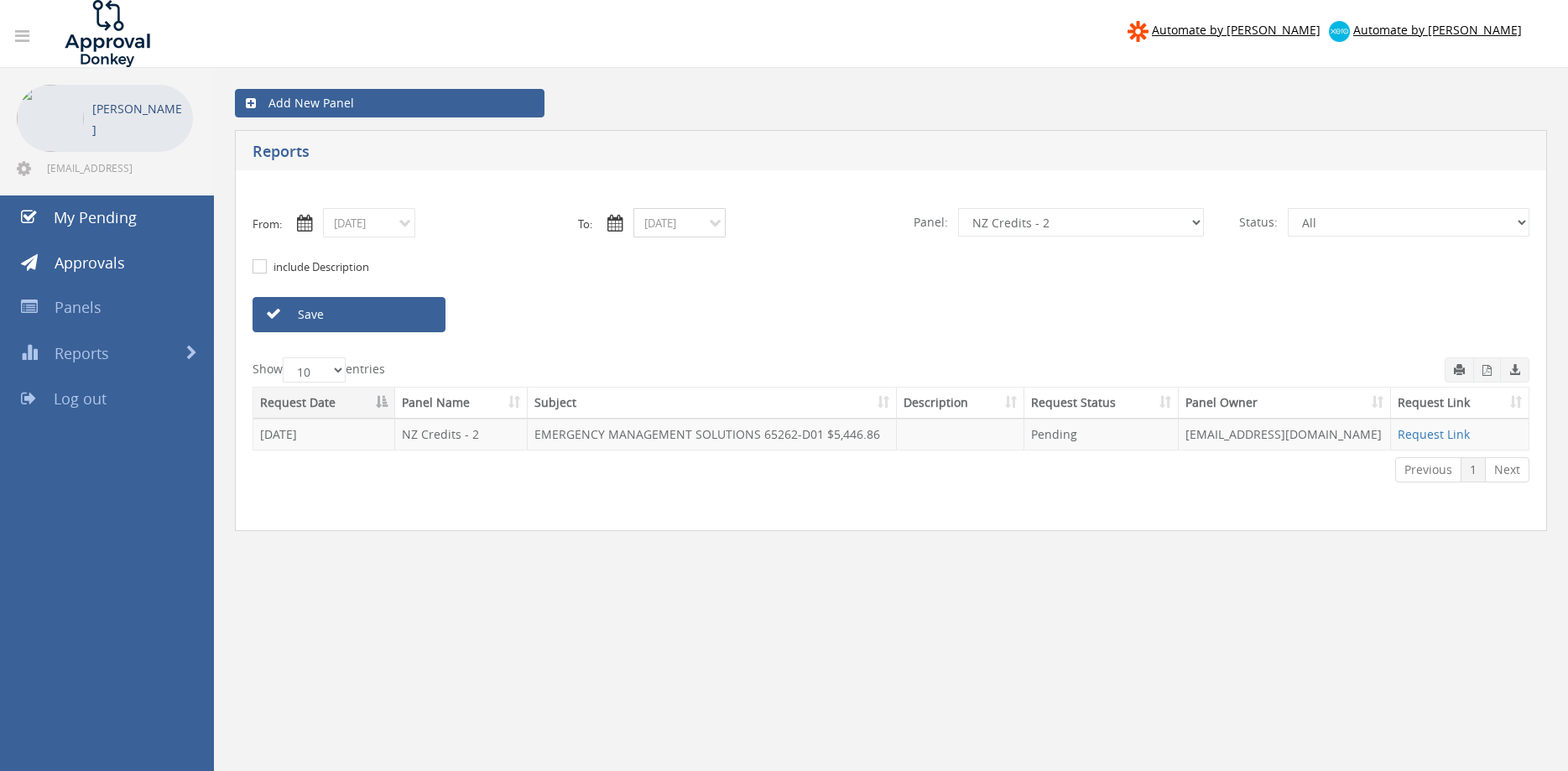 click on "07/04/2025" at bounding box center (680, 222) 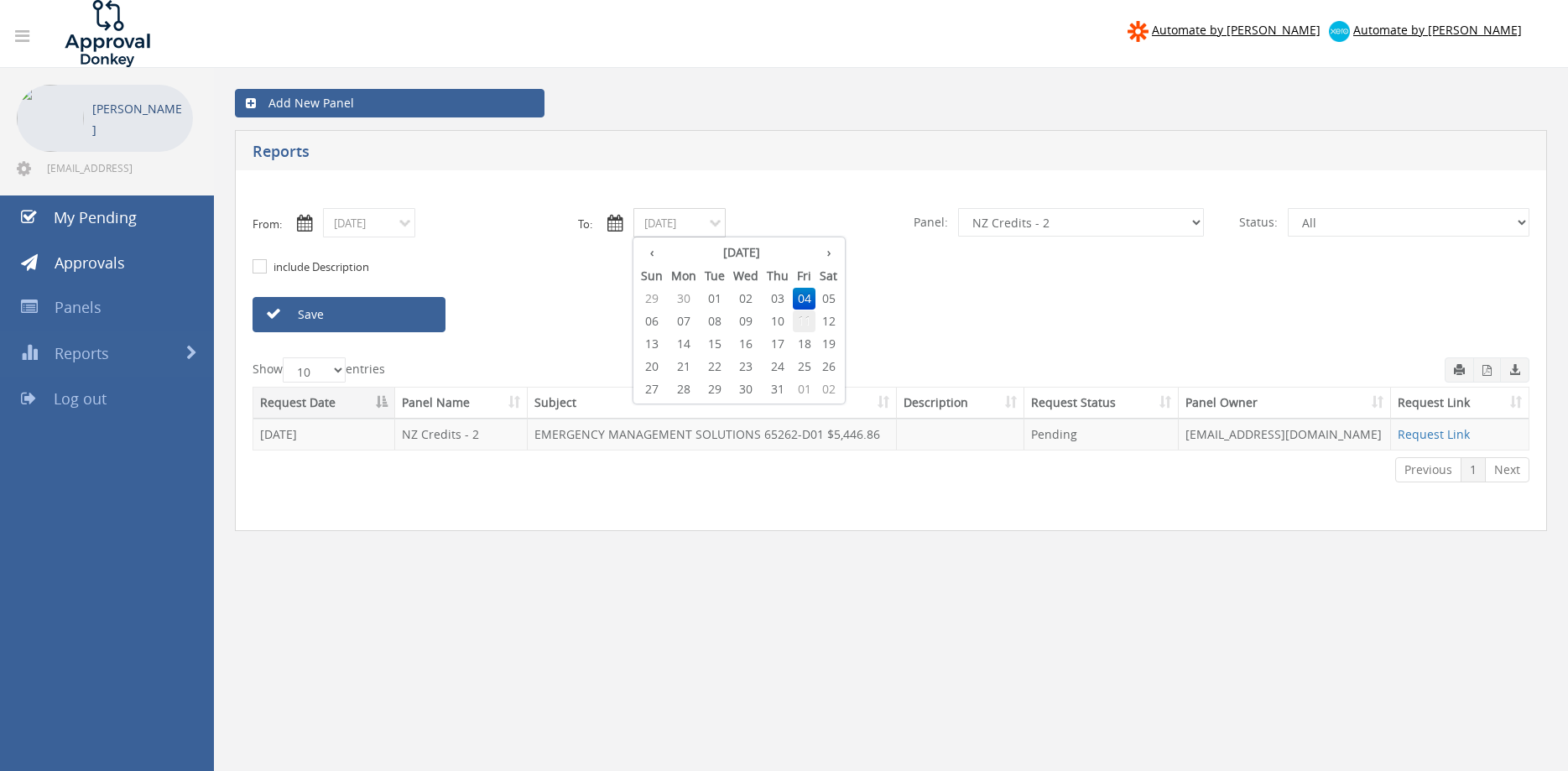 click on "11" at bounding box center [804, 321] 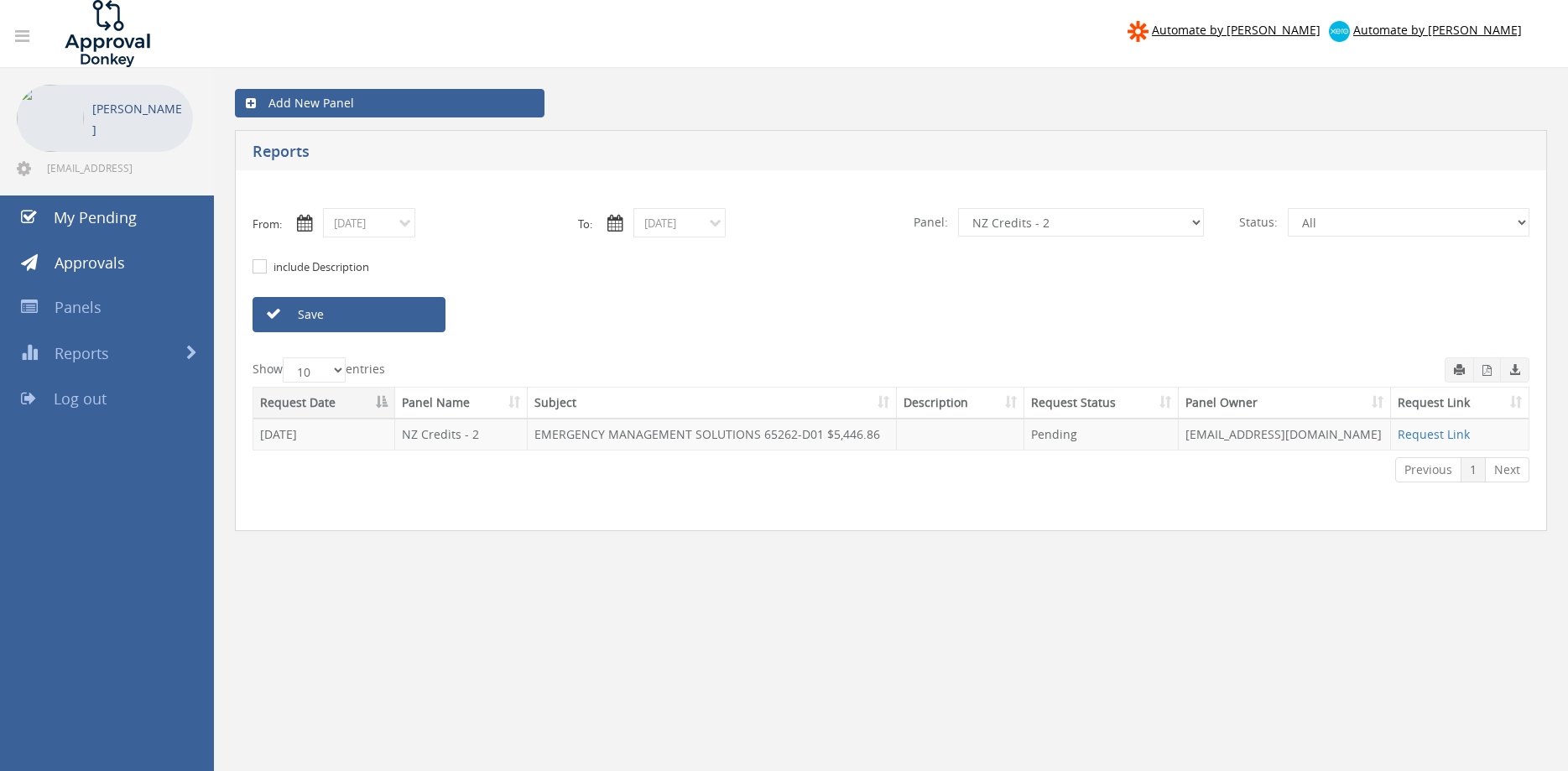 drag, startPoint x: 414, startPoint y: 321, endPoint x: 475, endPoint y: 319, distance: 61.032778 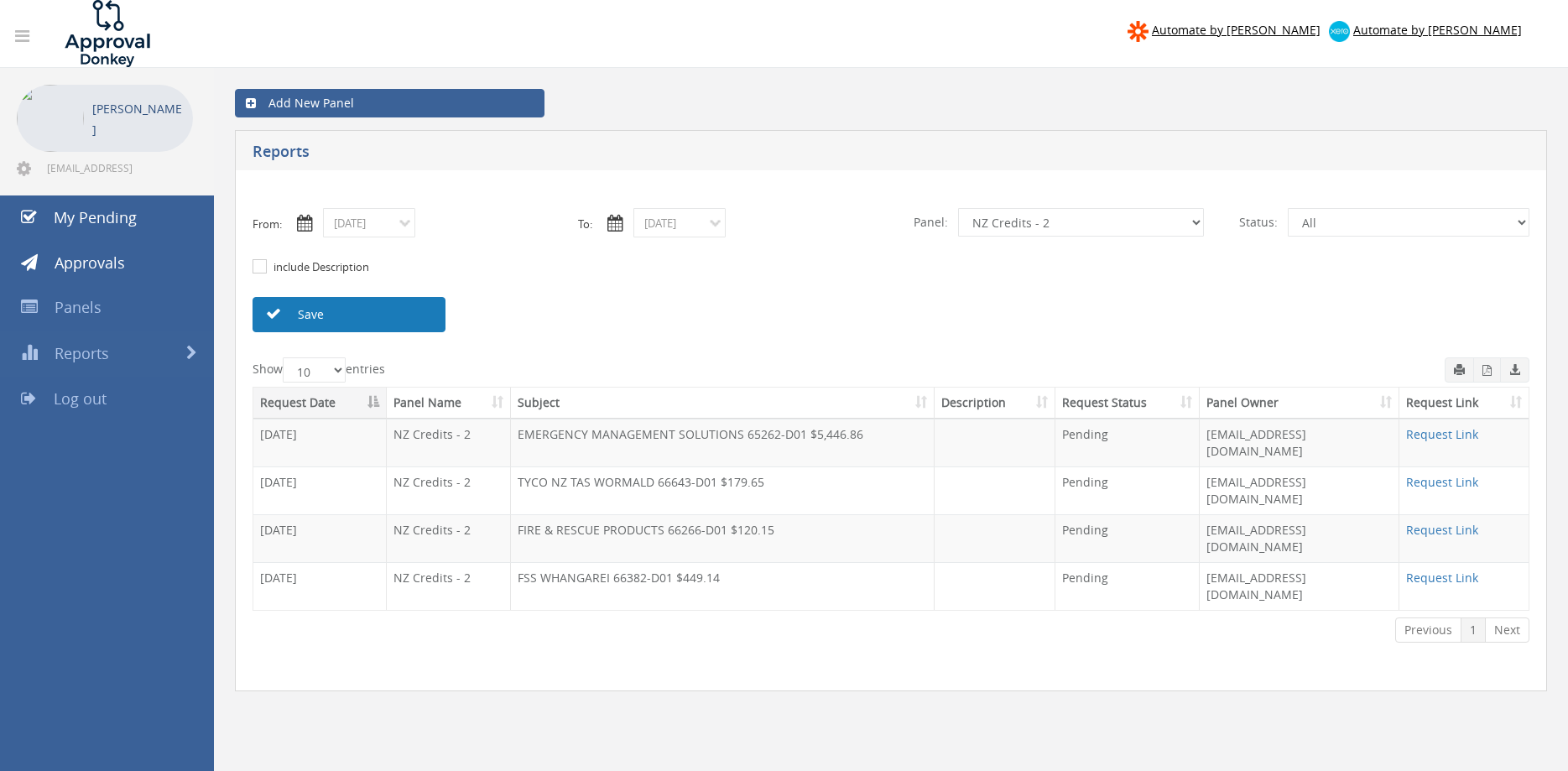click on "Save" at bounding box center [349, 315] 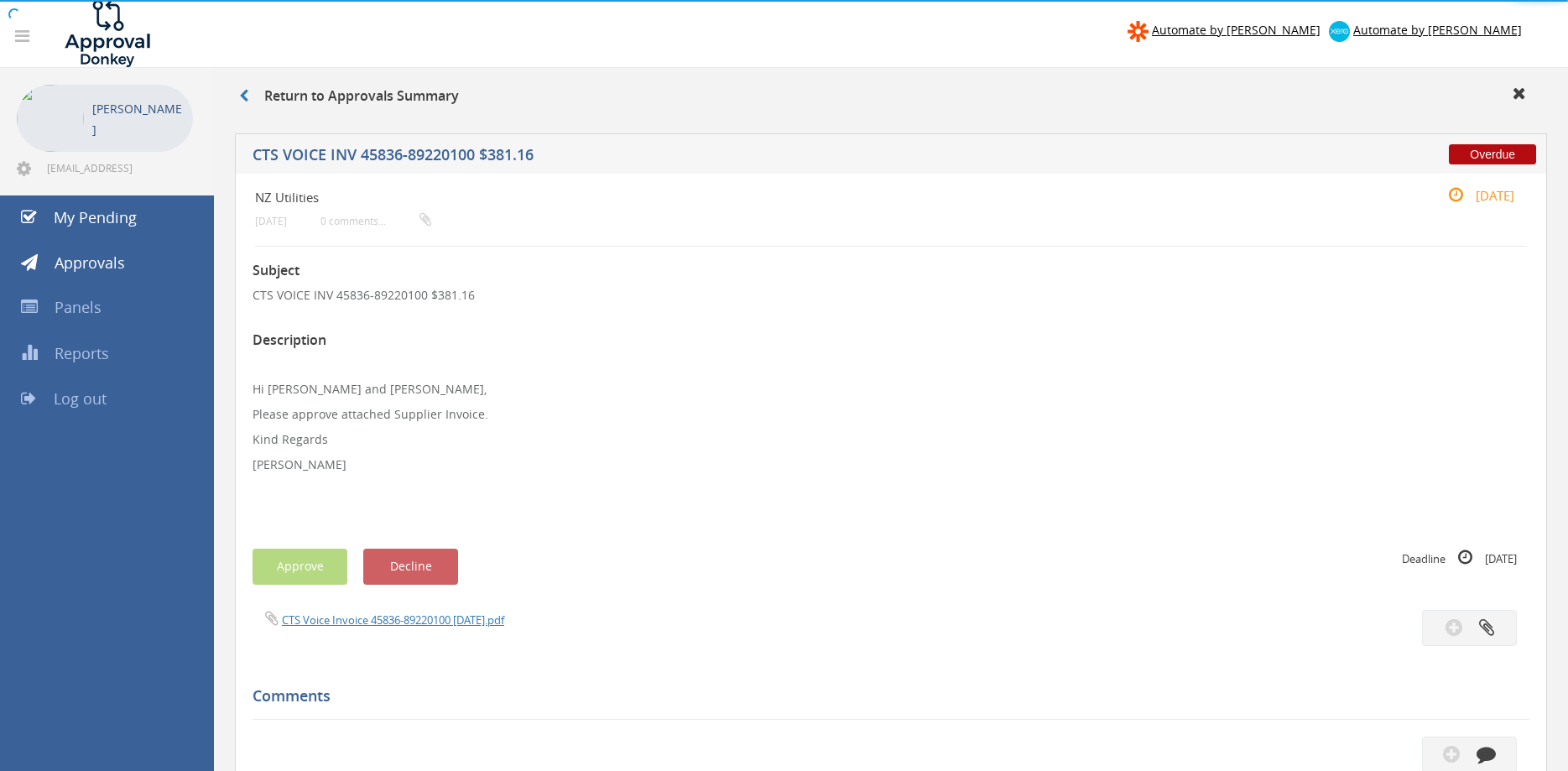 scroll, scrollTop: 211, scrollLeft: 0, axis: vertical 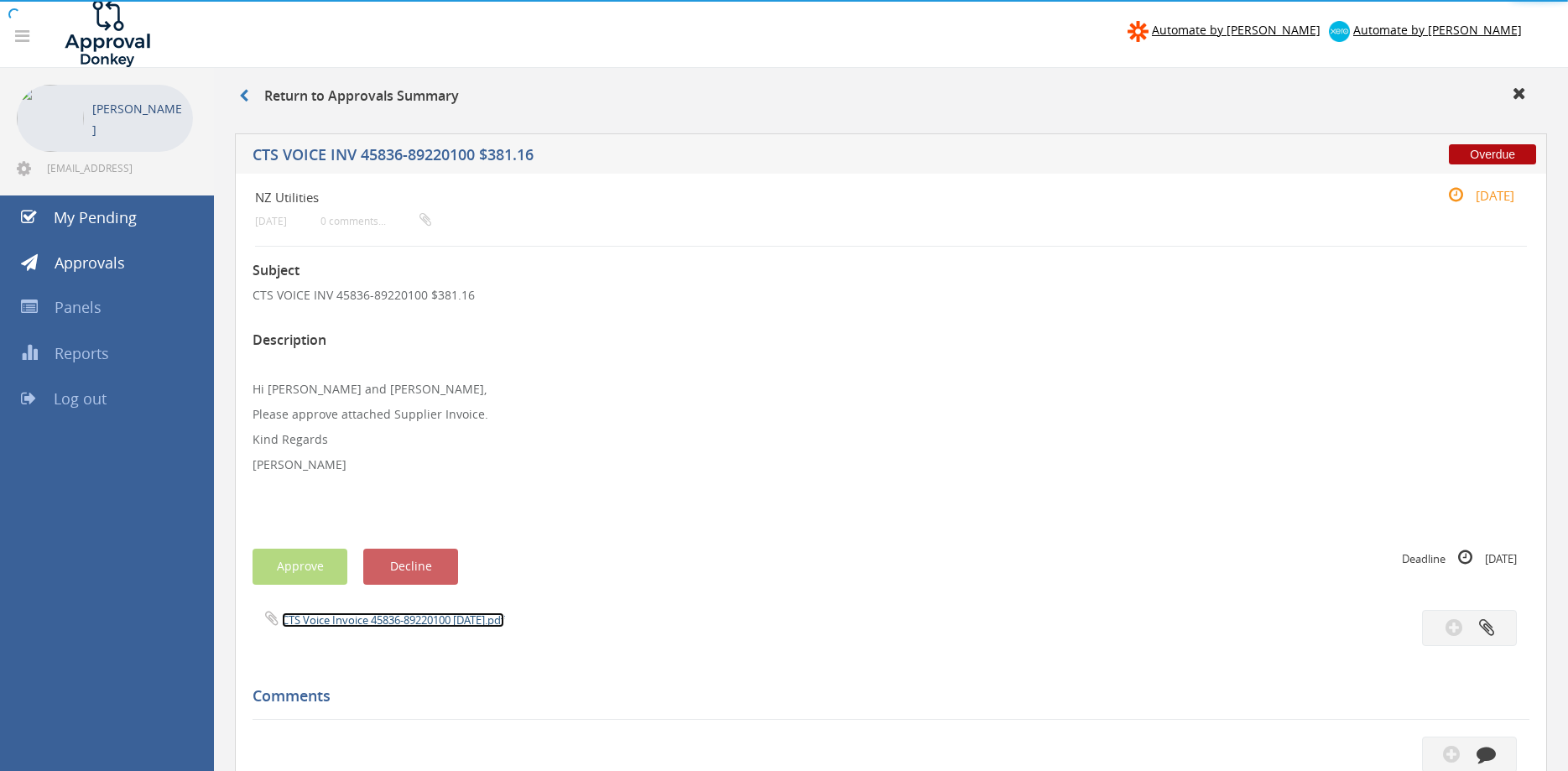 click on "CTS Voice Invoice 45836-89220100 [DATE].pdf" at bounding box center [393, 620] 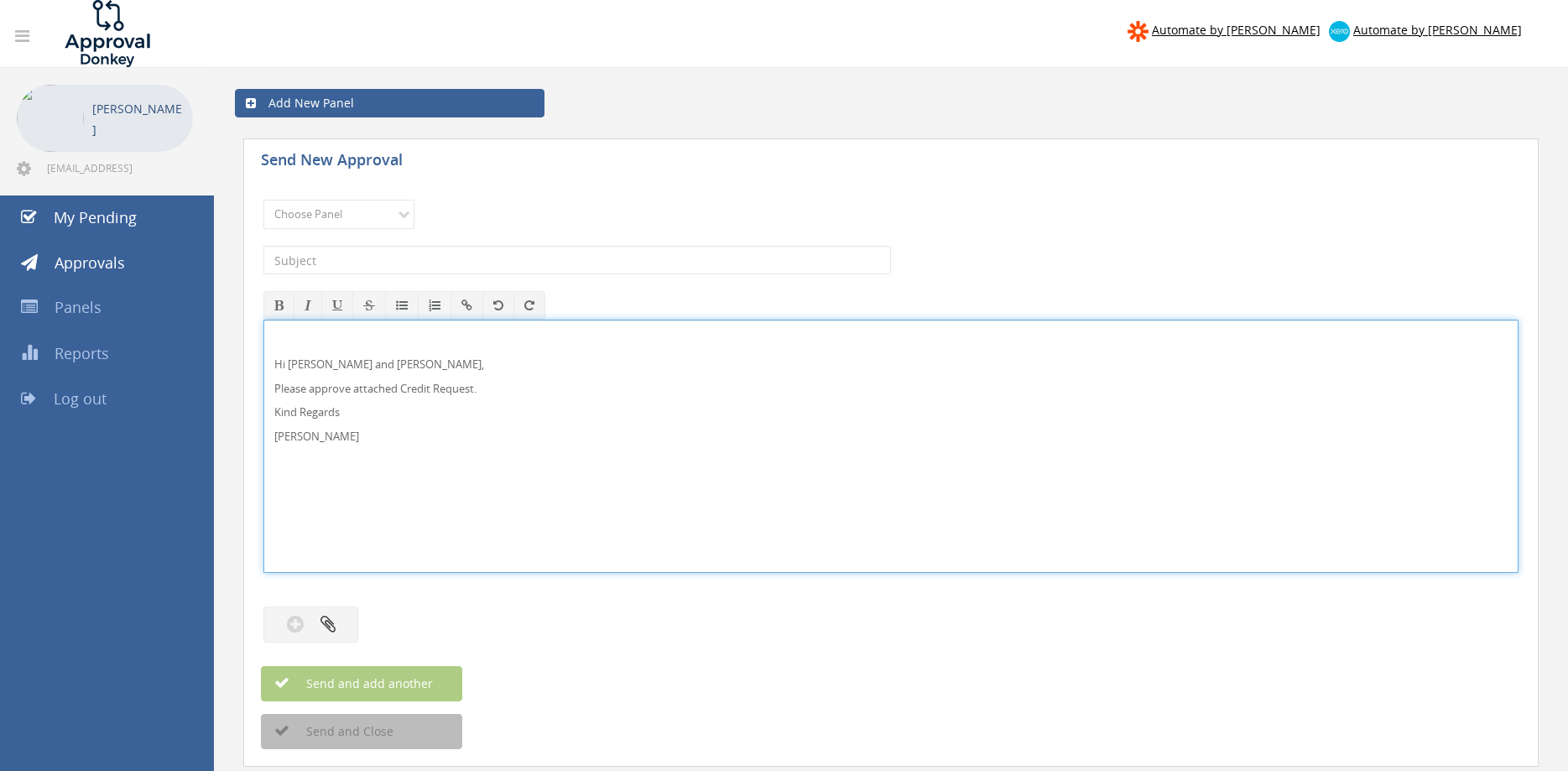 scroll, scrollTop: 0, scrollLeft: 0, axis: both 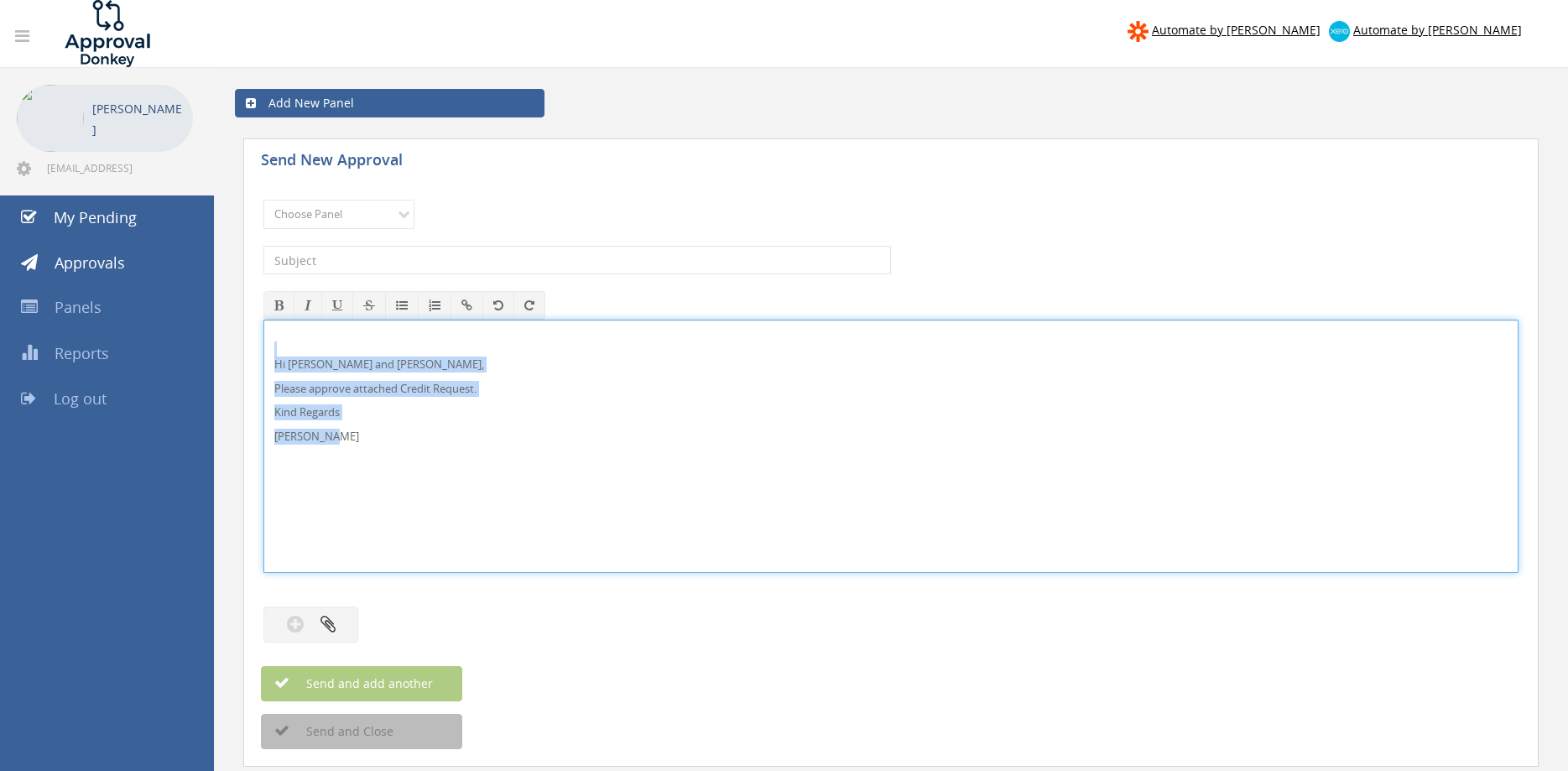 drag, startPoint x: 341, startPoint y: 437, endPoint x: 241, endPoint y: 341, distance: 138.62179 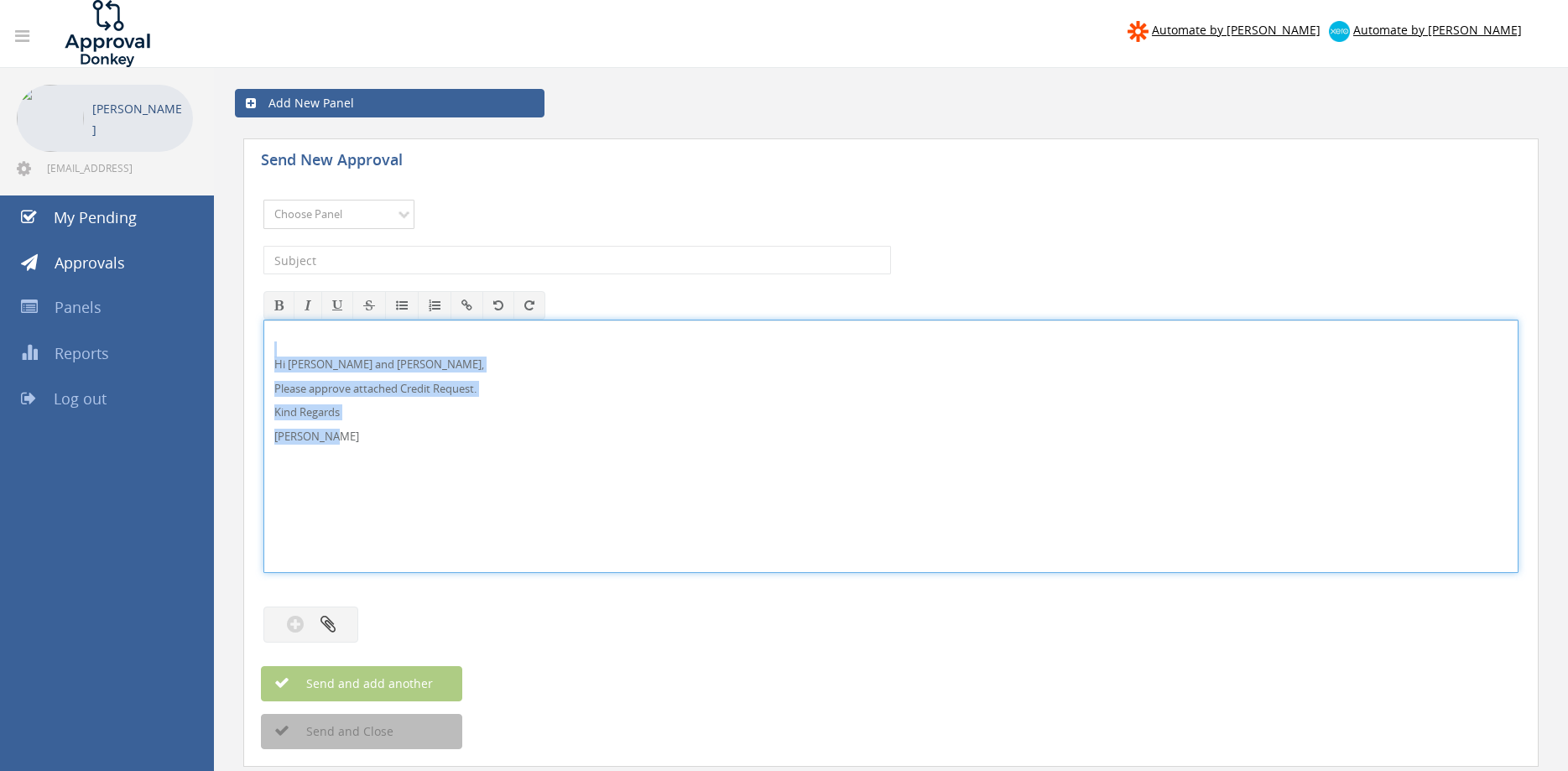 click on "Choose Panel
Alarm Credits RG - 3 NZ Utilities Cable and SAI Global NZ Alarms-1 NZ FX Payables - 2 NZ FX Payables Flamestop Utilities Alarm Credits RG - 2 NZ Credits - 2 NZ Payables - 2 Credit Requests - 2 Alarm Suppliers - 2 Flamestop Credit Notes Suppliers Alarm Suppliers Alarm credits RG NZ payables NZ credits Feedback Australian suppliers Australian Credit notes" at bounding box center (339, 214) 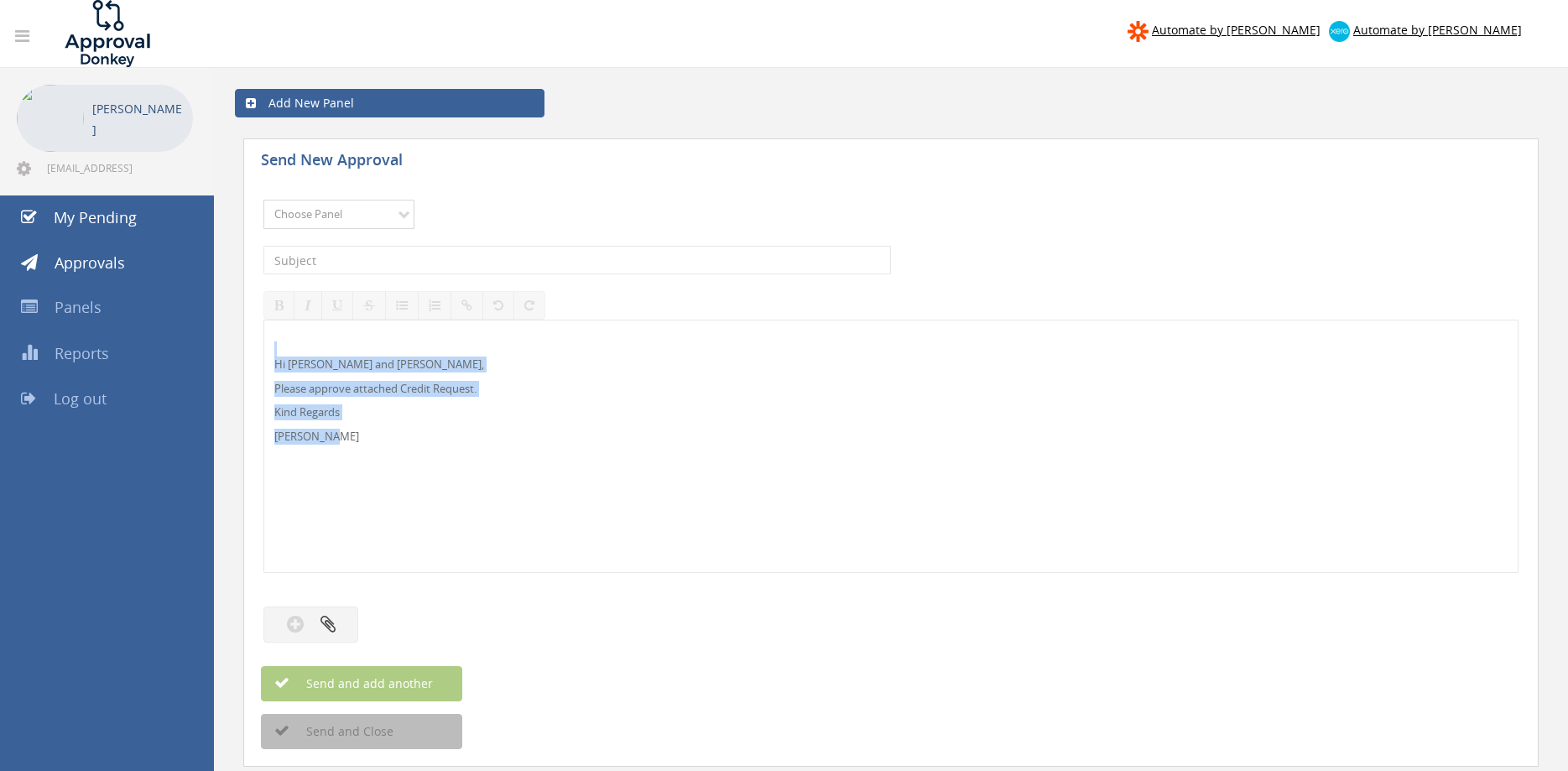 select on "9739" 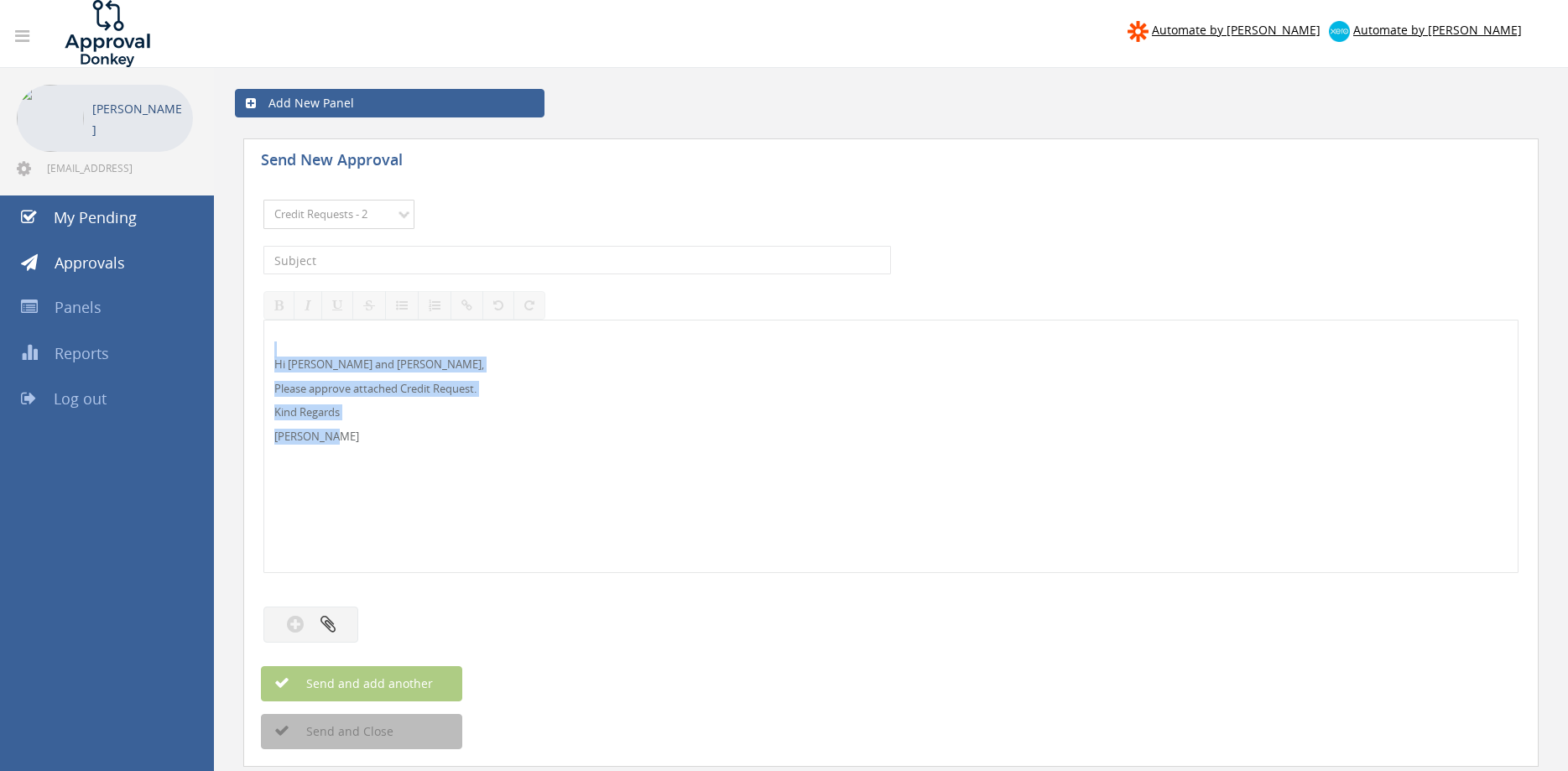click on "Credit Requests - 2" at bounding box center [0, 0] 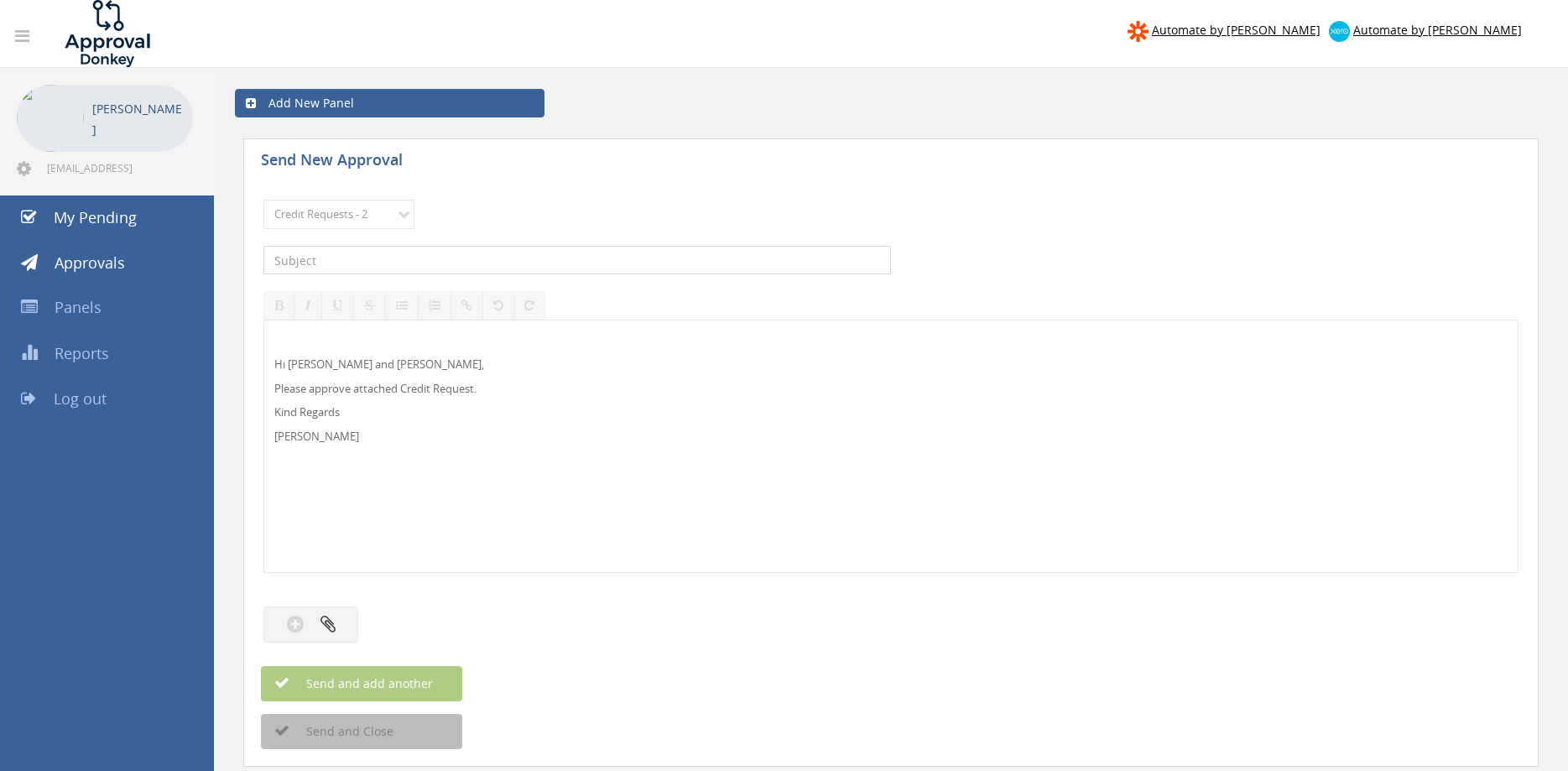 click at bounding box center [577, 260] 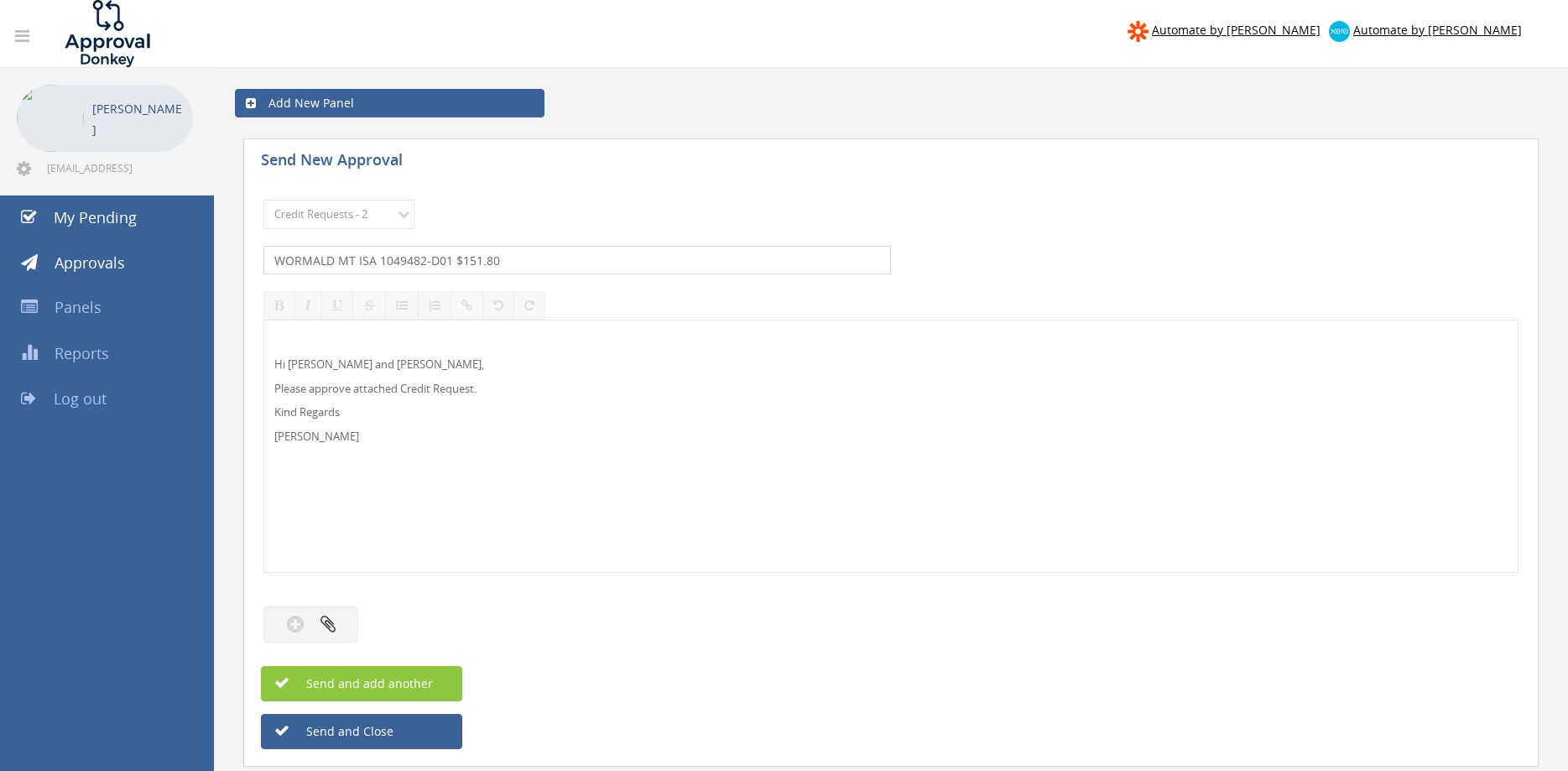 type on "WORMALD MT ISA 1049482-D01 $151.80" 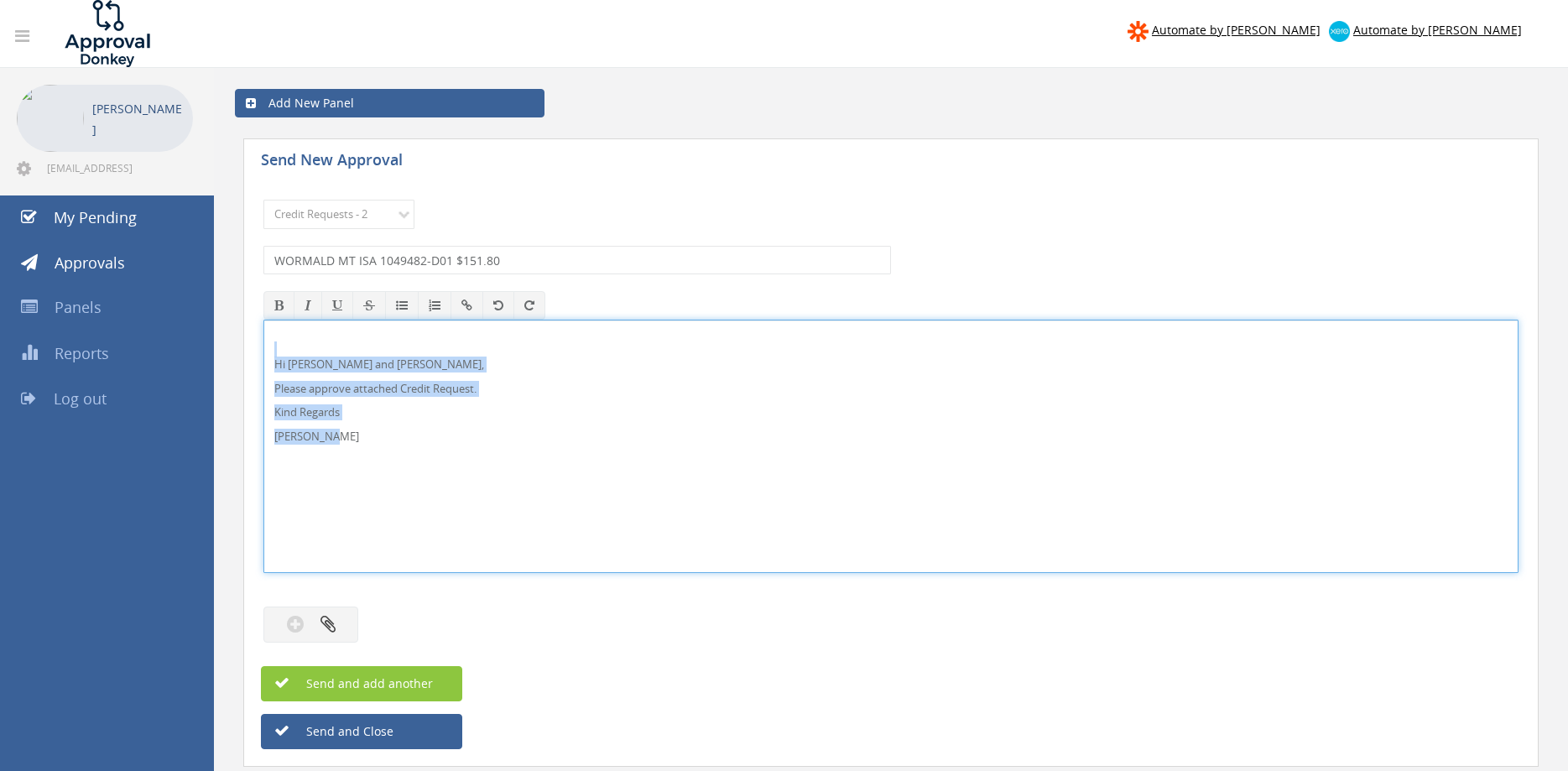 drag, startPoint x: 357, startPoint y: 440, endPoint x: 289, endPoint y: 364, distance: 101.98039 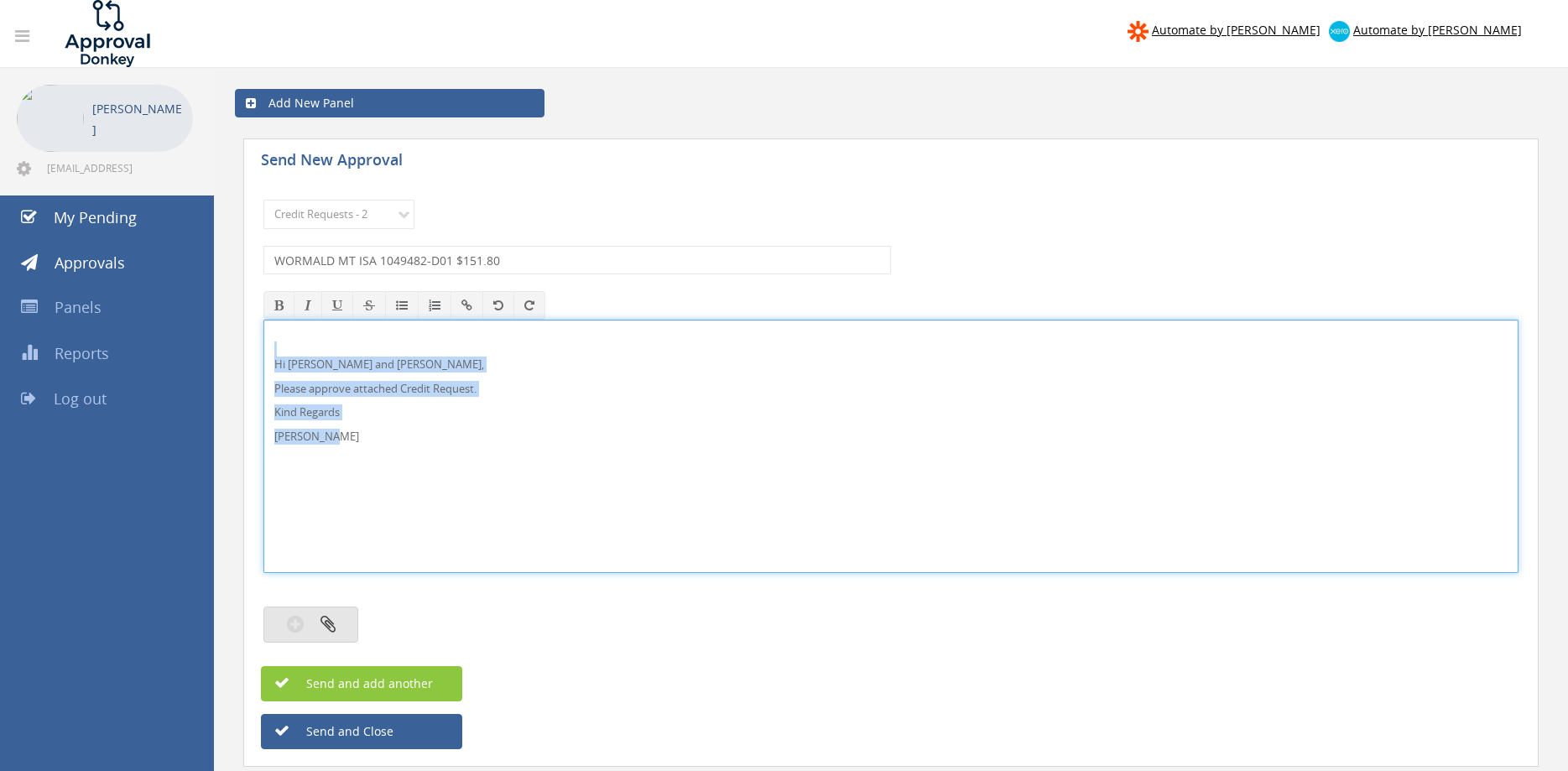 click at bounding box center [328, 623] 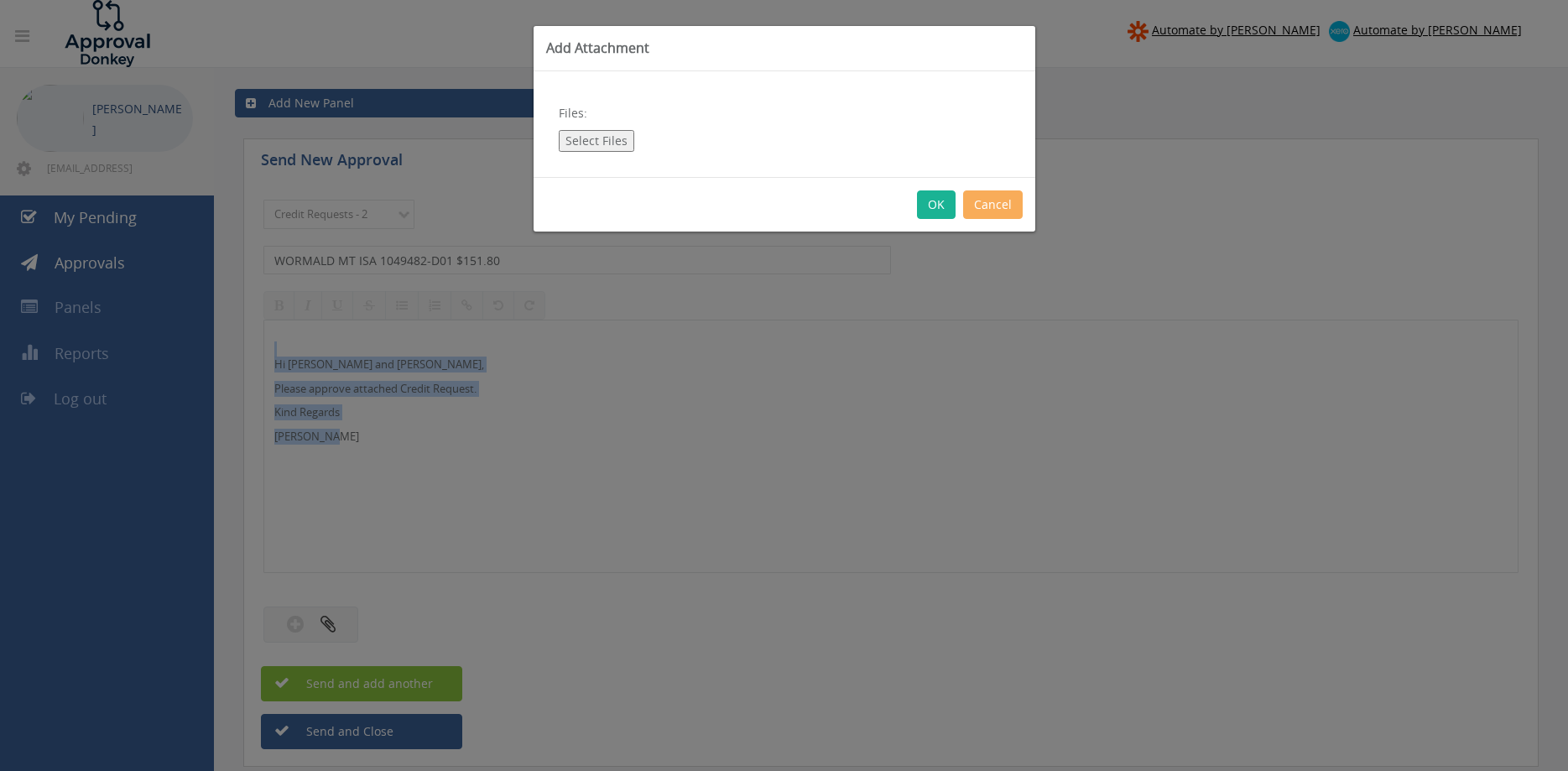 click on "Select Files" at bounding box center [596, 141] 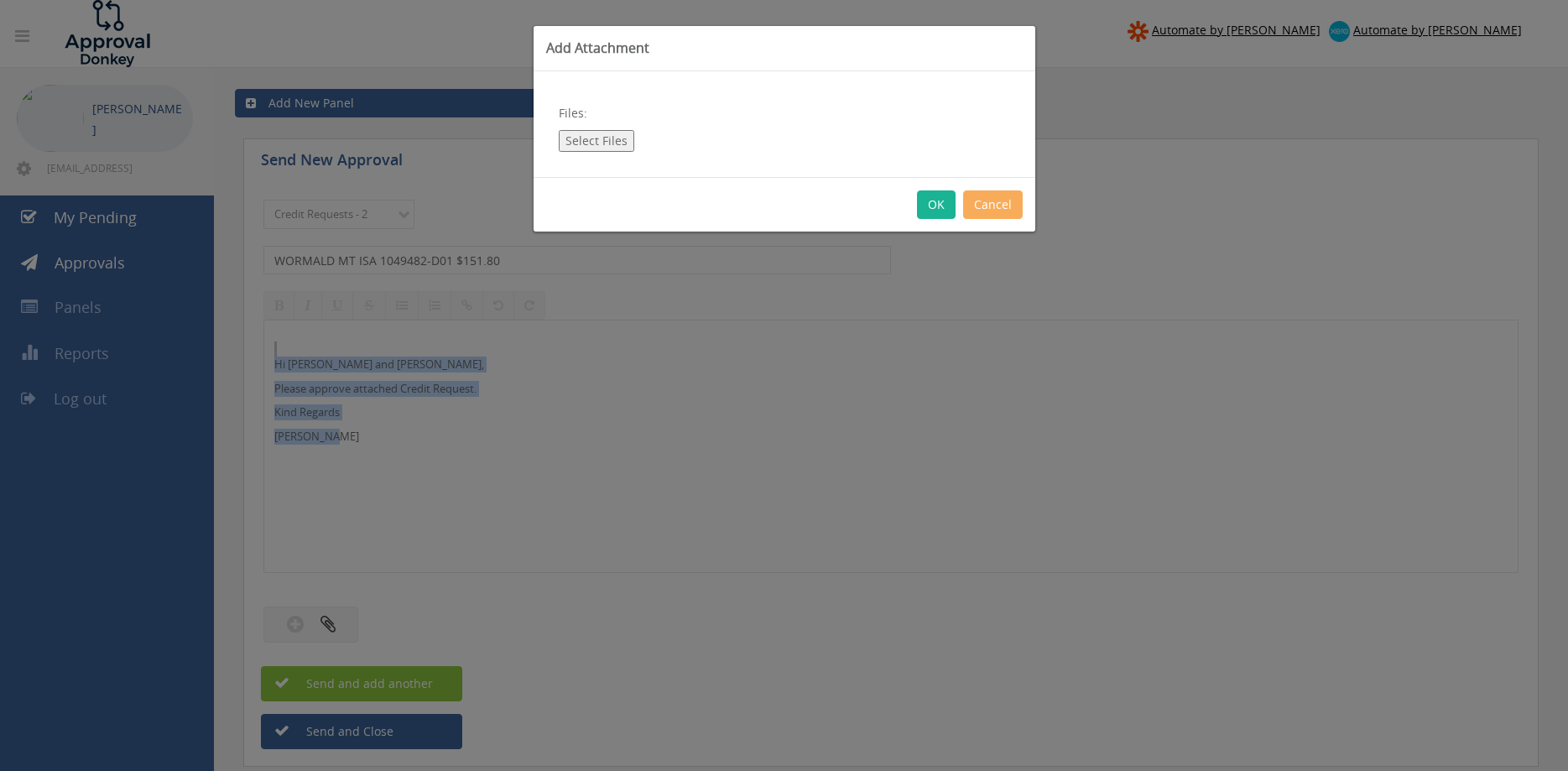 type on "C:\fakepath\WORMALD 1049482-D01.pdf" 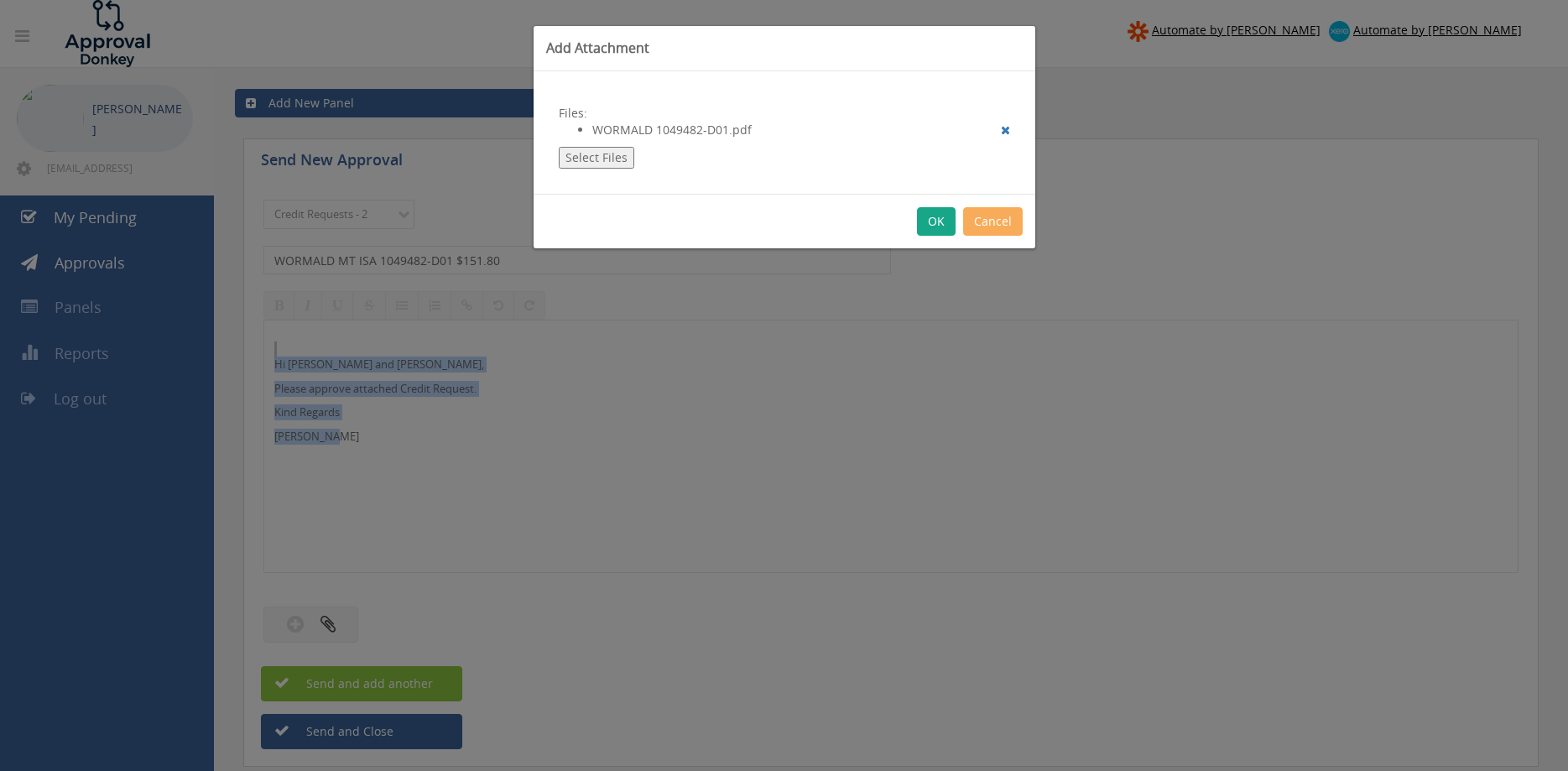 click on "OK" at bounding box center [936, 221] 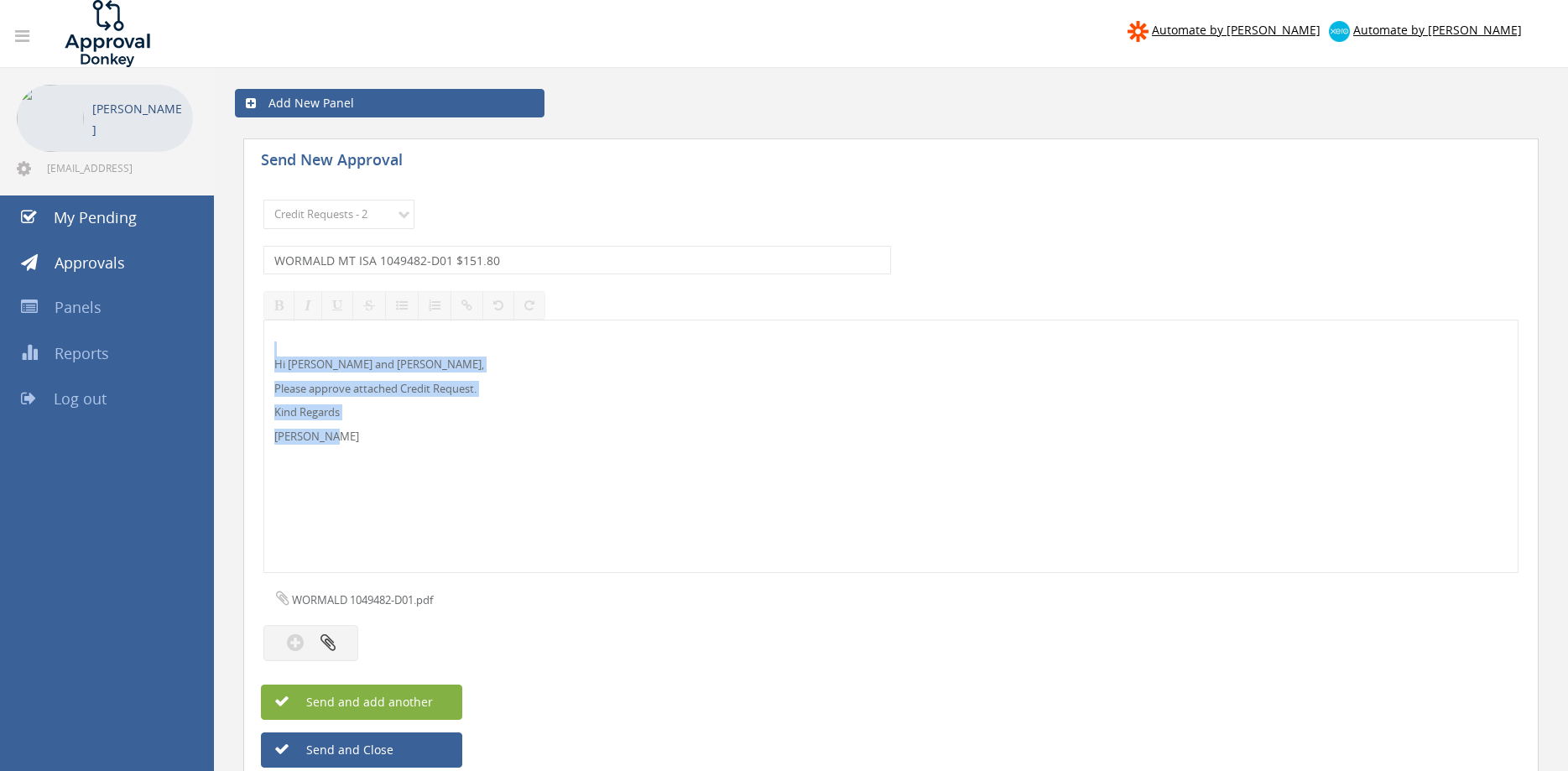 click on "Send and add another" at bounding box center [362, 702] 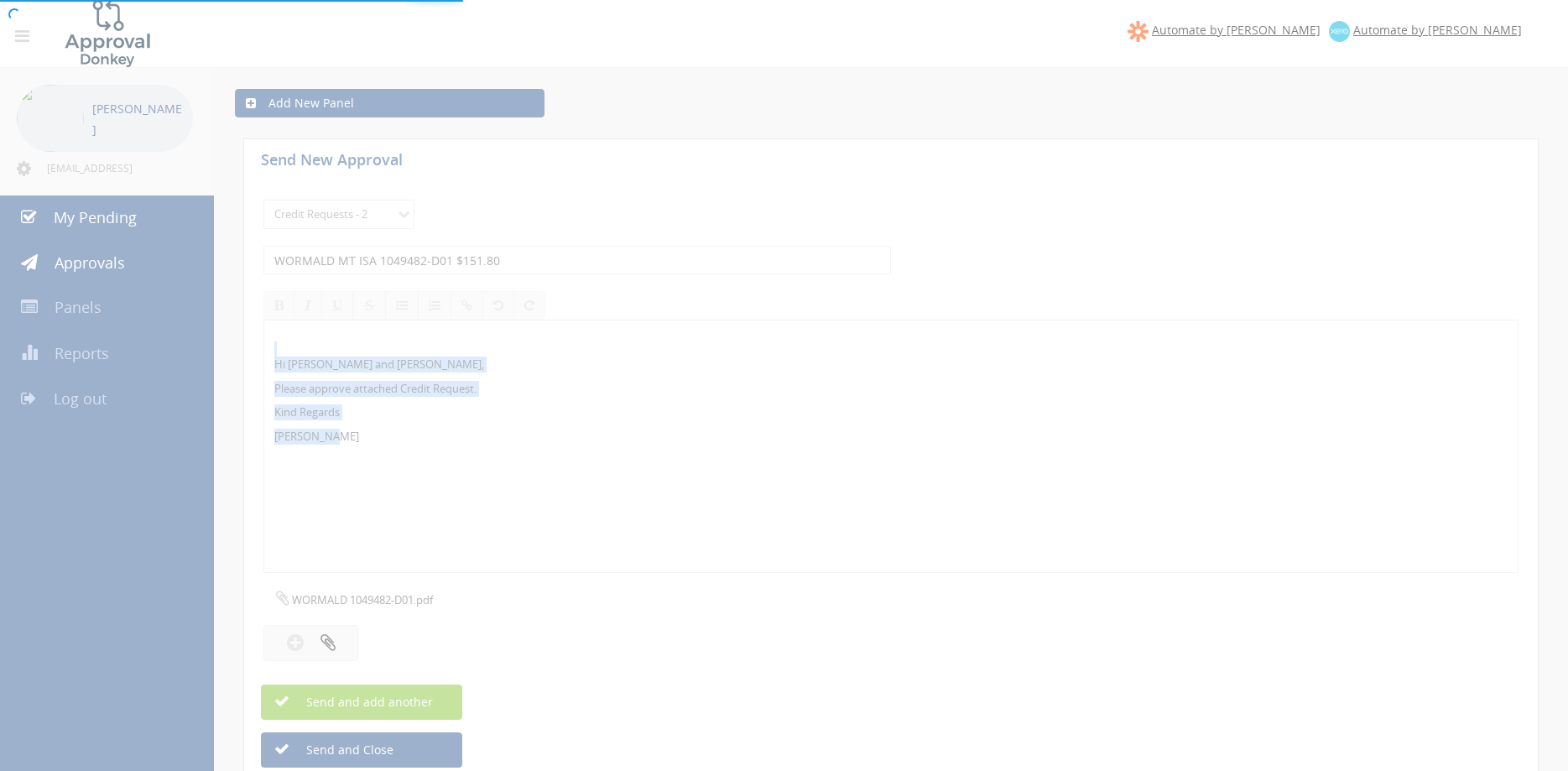 select 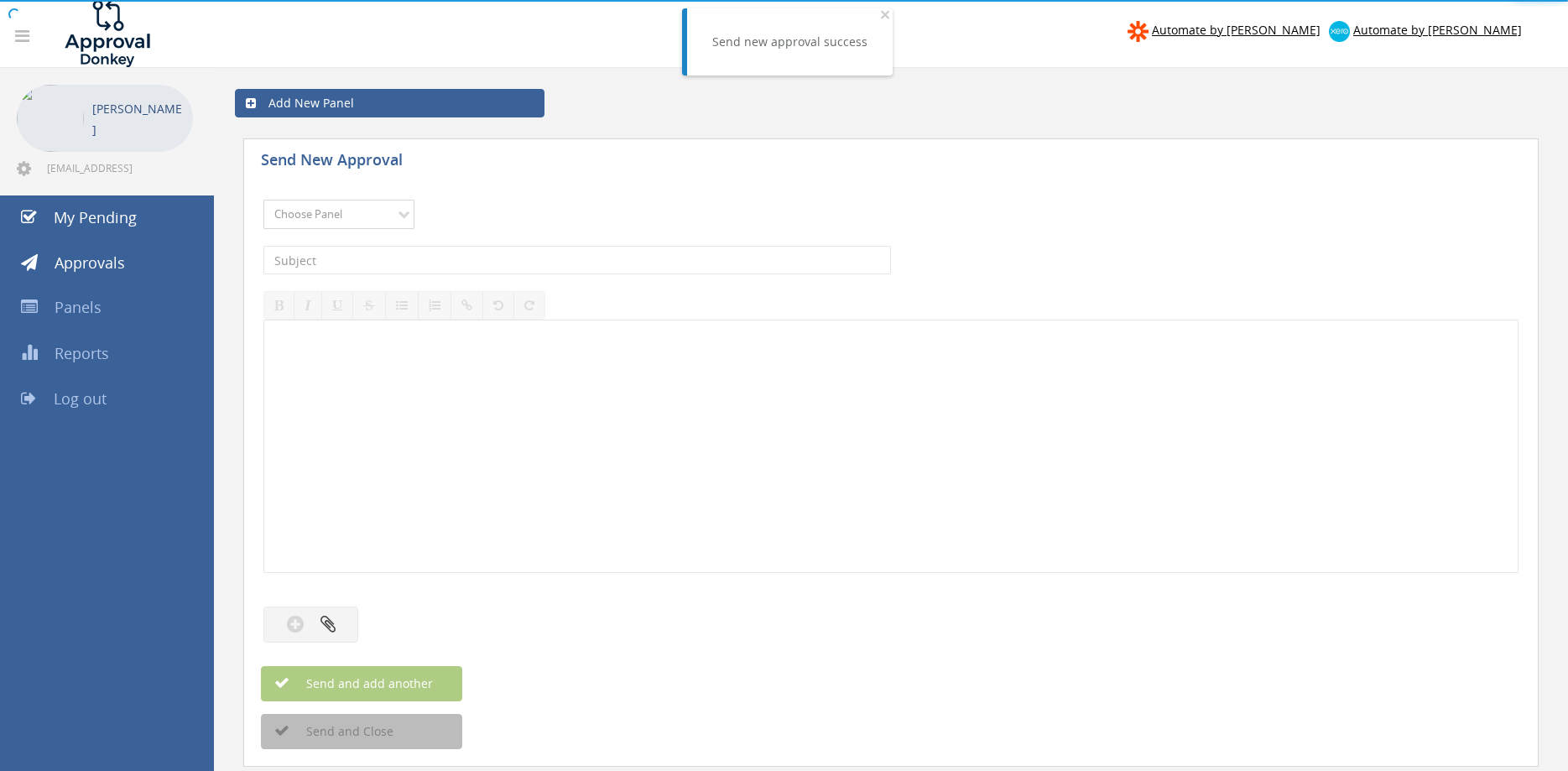click on "Choose Panel
Alarm Credits RG - 3 NZ Utilities Cable and SAI Global NZ Alarms-1 NZ FX Payables - 2 NZ FX Payables Flamestop Utilities Alarm Credits RG - 2 NZ Credits - 2 NZ Payables - 2 Credit Requests - 2 Alarm Suppliers - 2 Flamestop Credit Notes Suppliers Alarm Suppliers Alarm credits RG NZ payables NZ credits Feedback Australian suppliers Australian Credit notes" at bounding box center [339, 214] 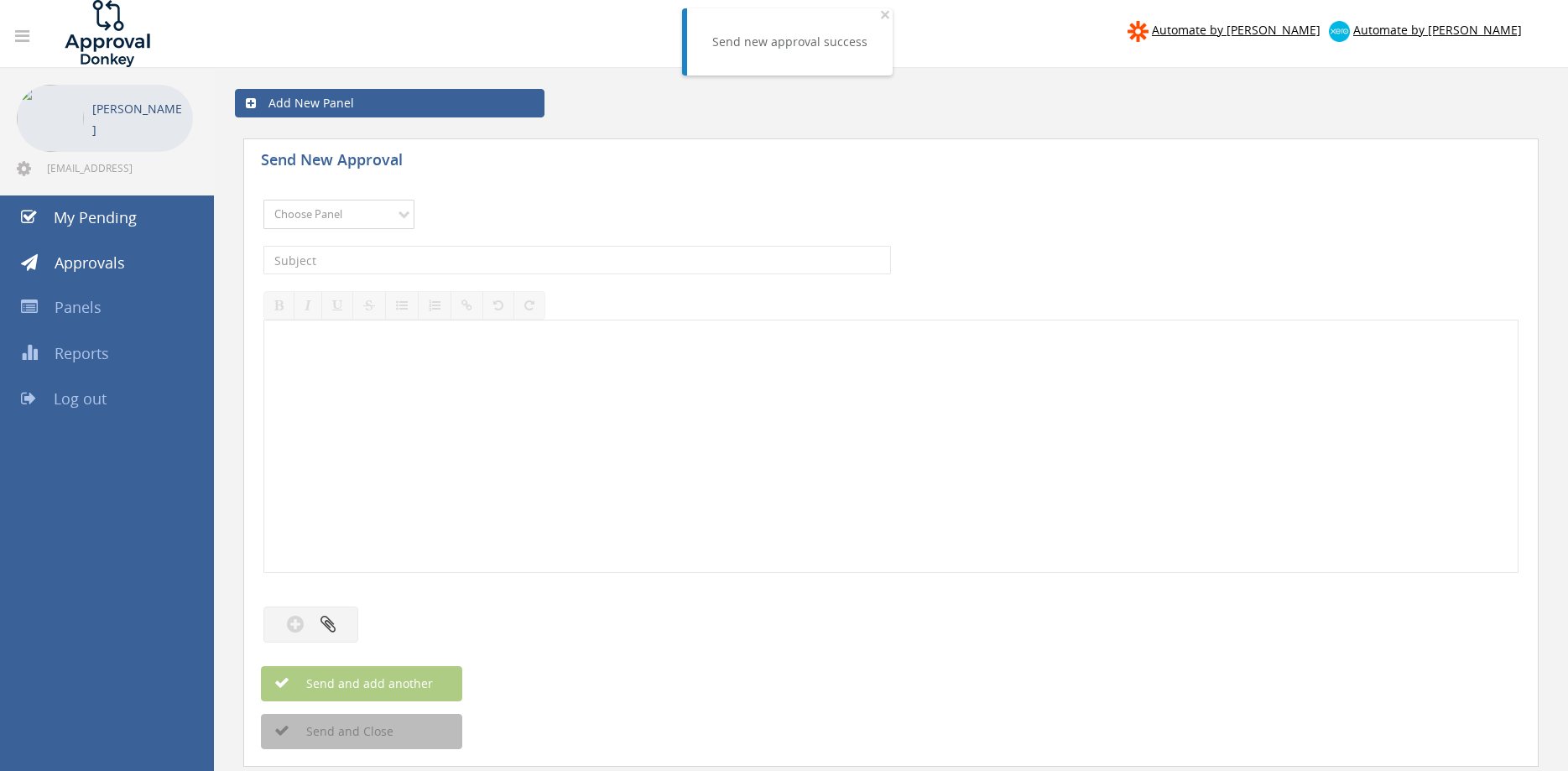 select on "9739" 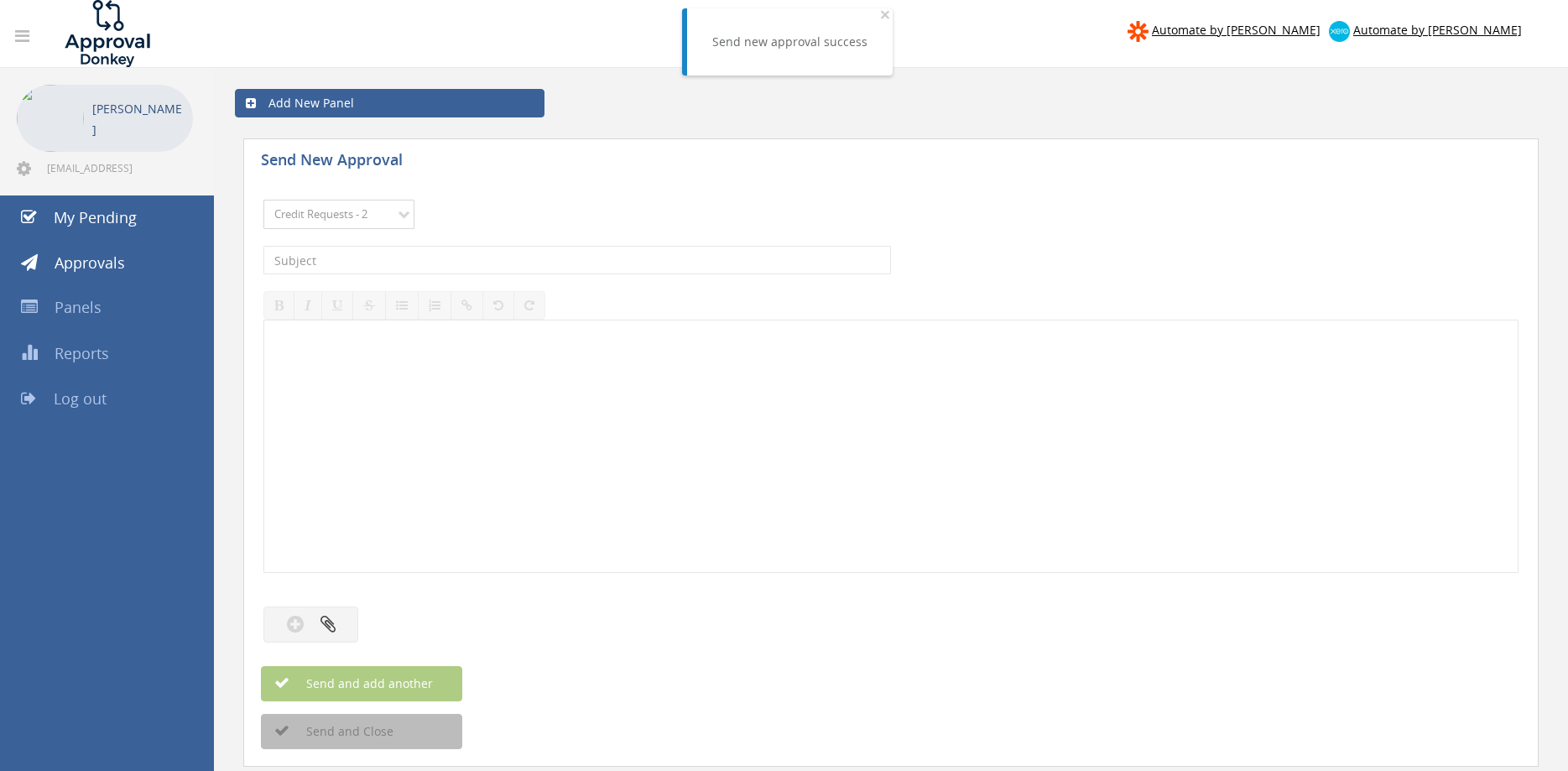 click on "Credit Requests - 2" at bounding box center (0, 0) 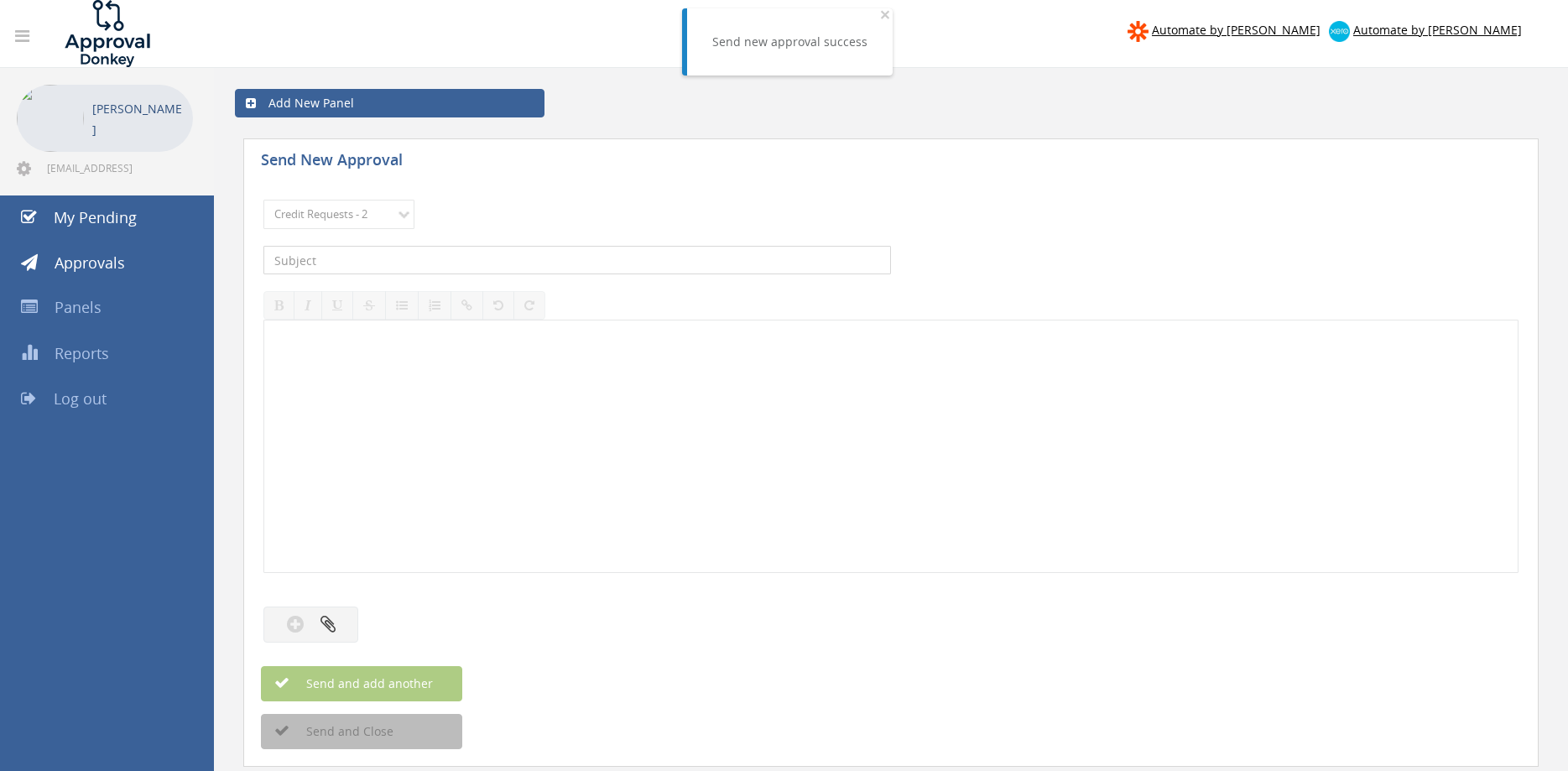 click at bounding box center [577, 260] 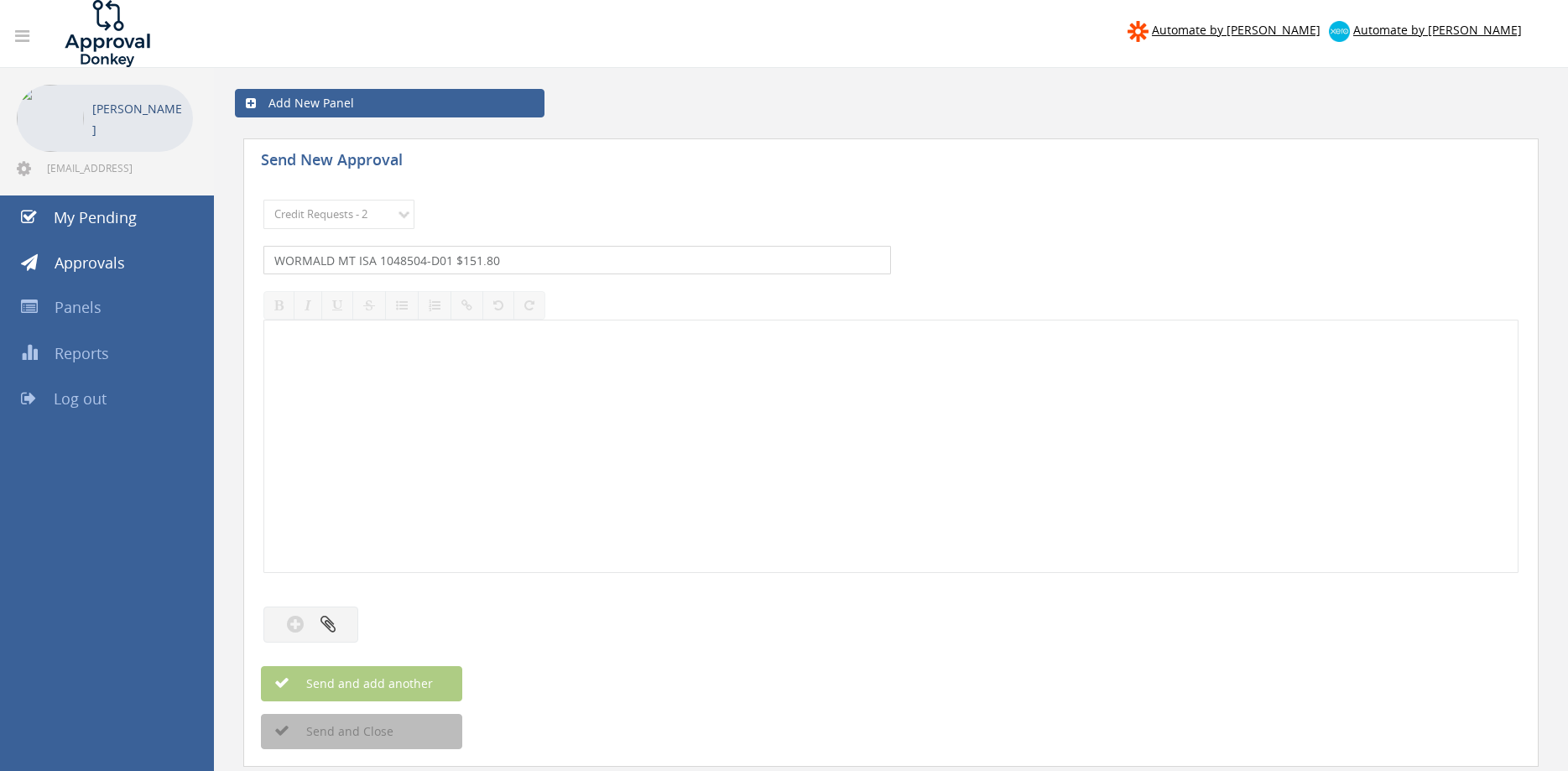 type on "WORMALD MT ISA 1048504-D01 $151.80" 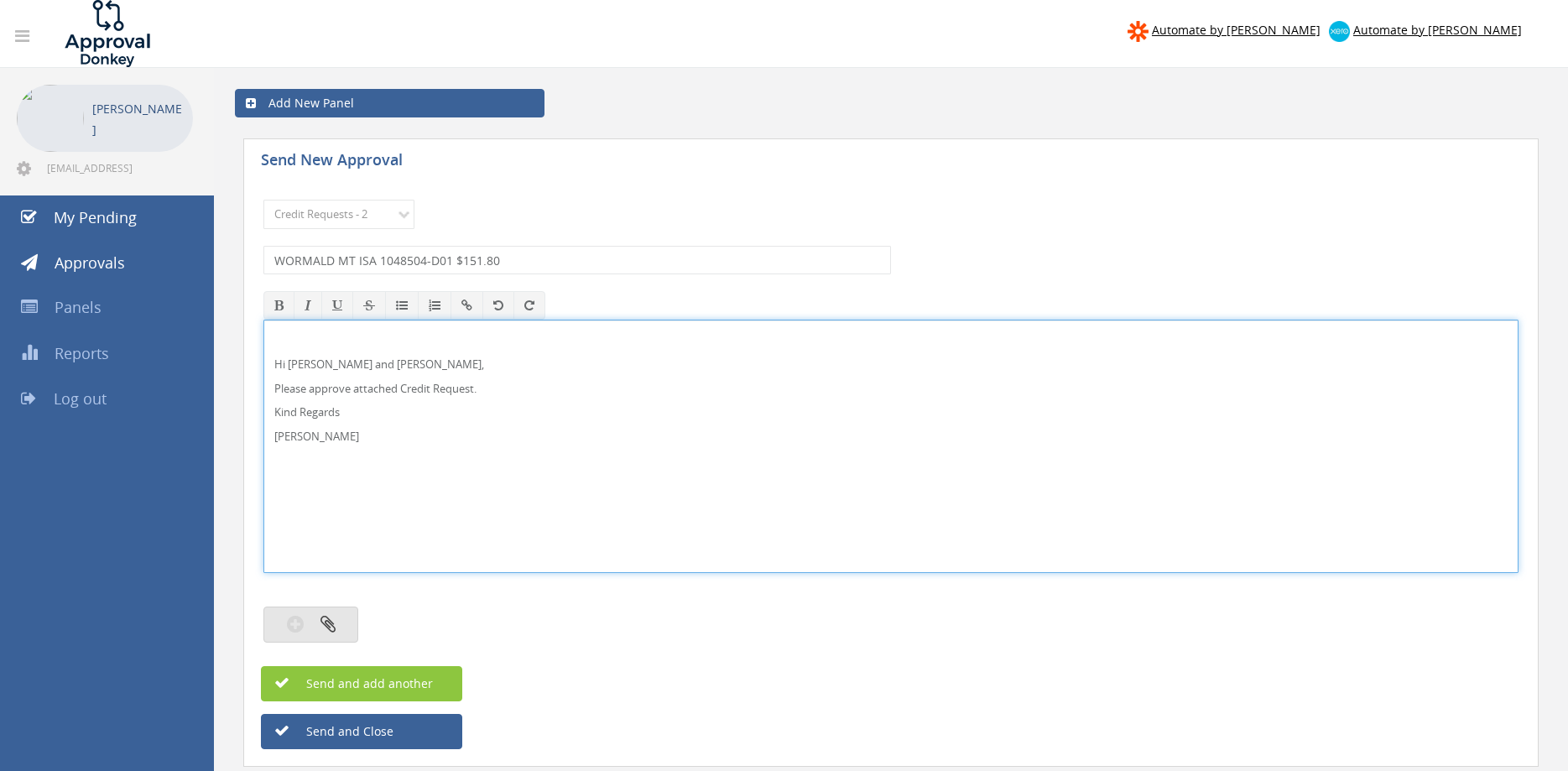 click at bounding box center (328, 623) 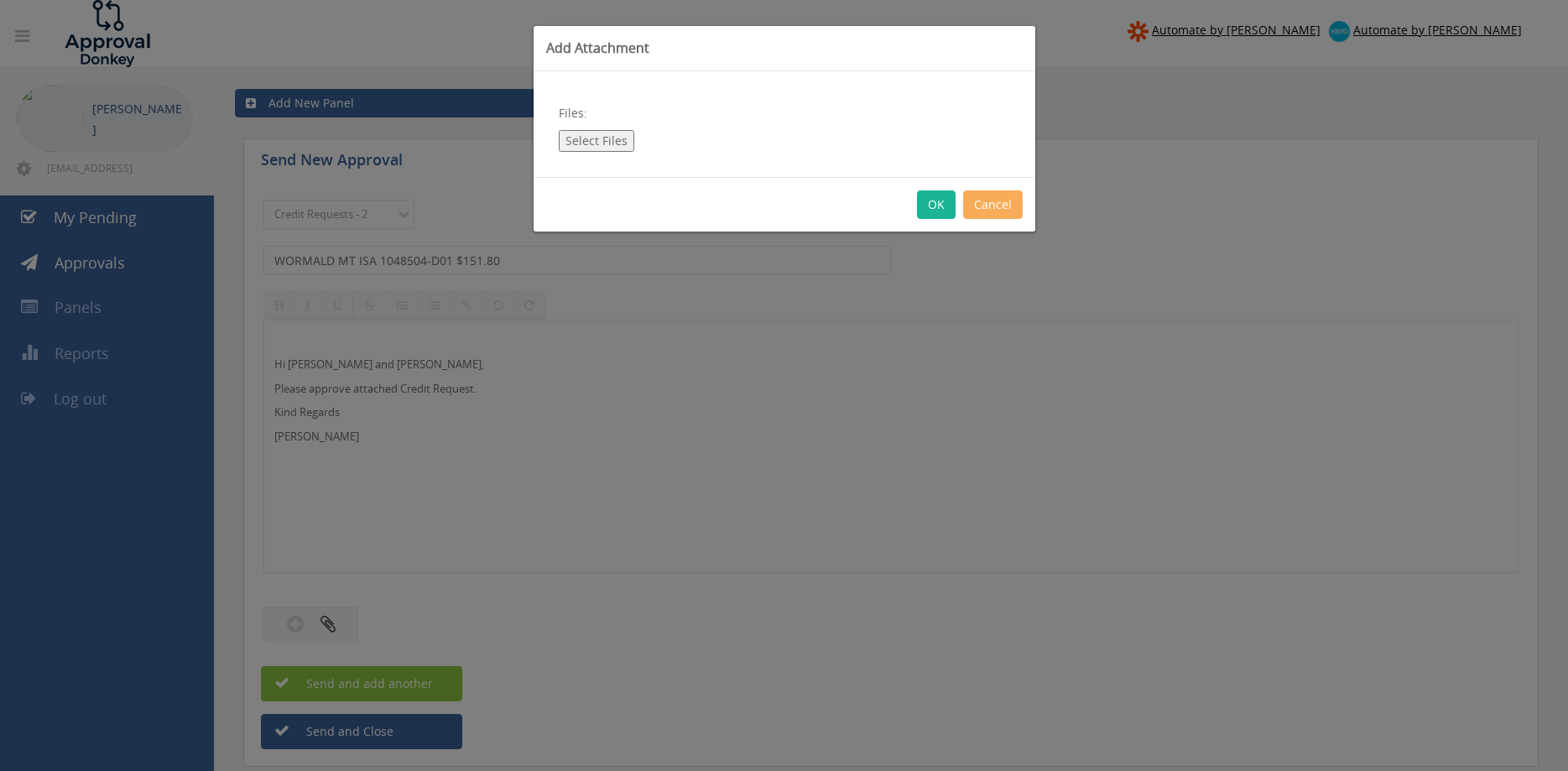 click on "Select Files" at bounding box center (596, 141) 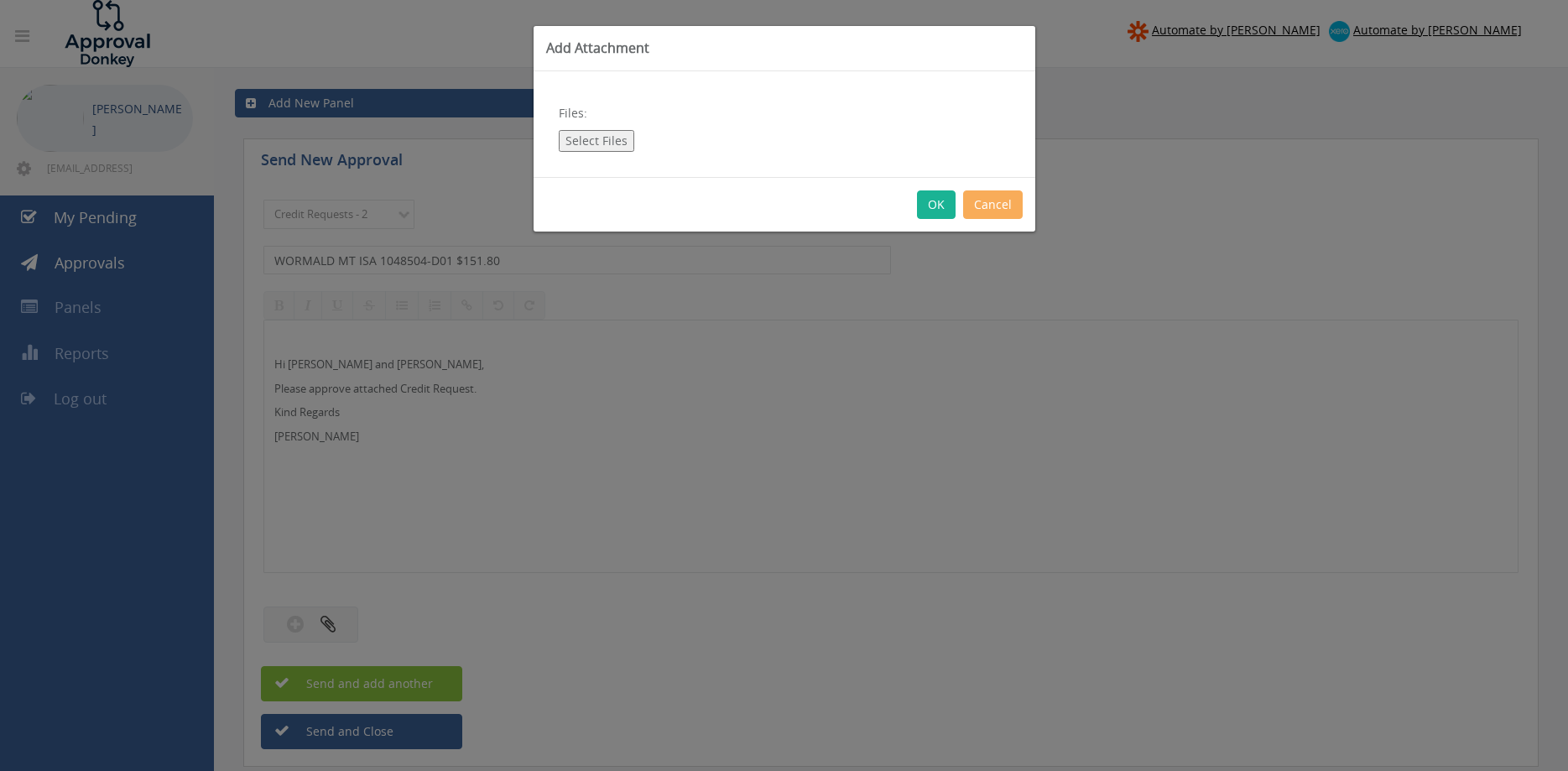 type on "C:\fakepath\WORMALD 1048504-D01.pdf" 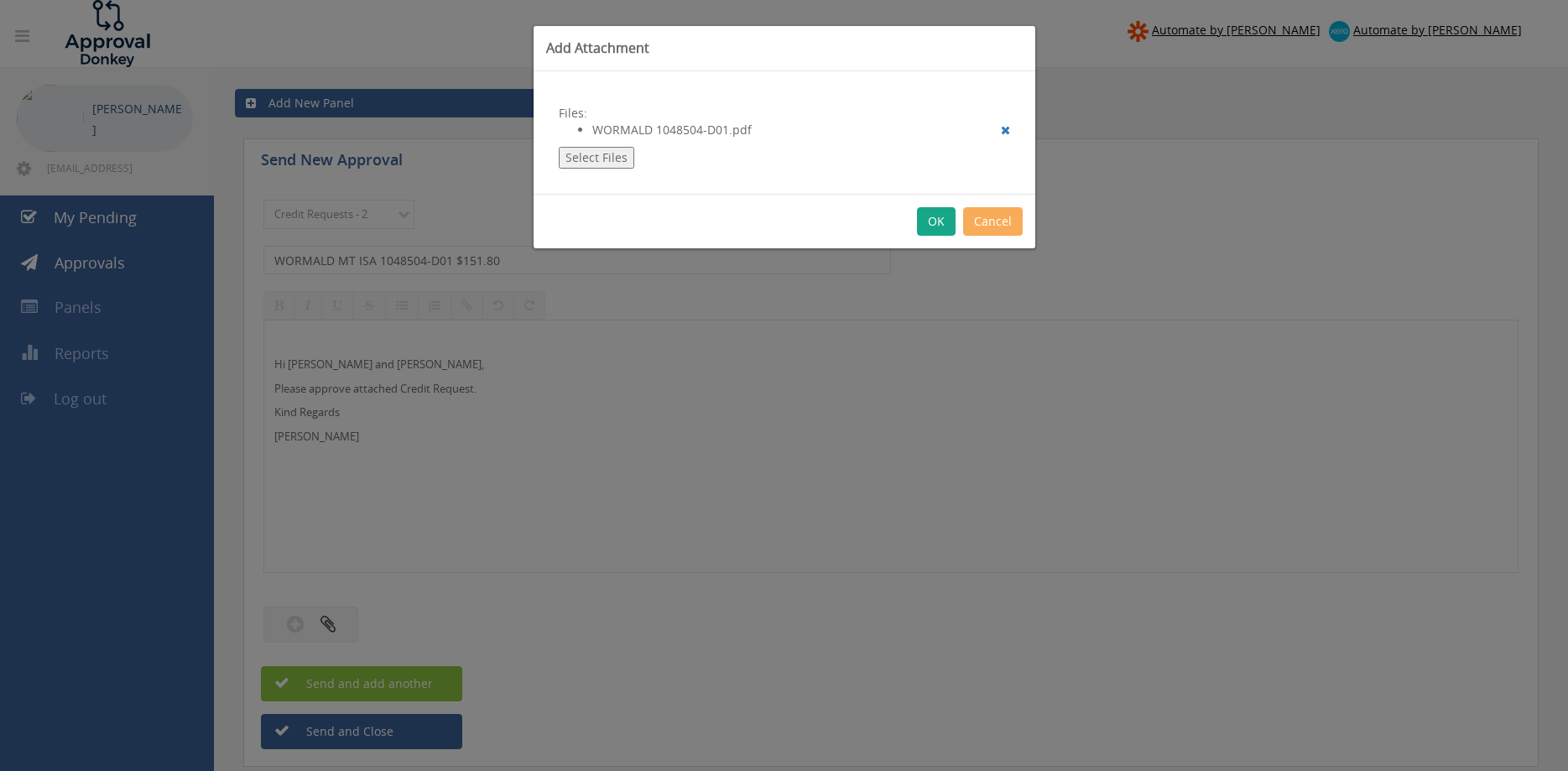 click on "OK" at bounding box center [936, 221] 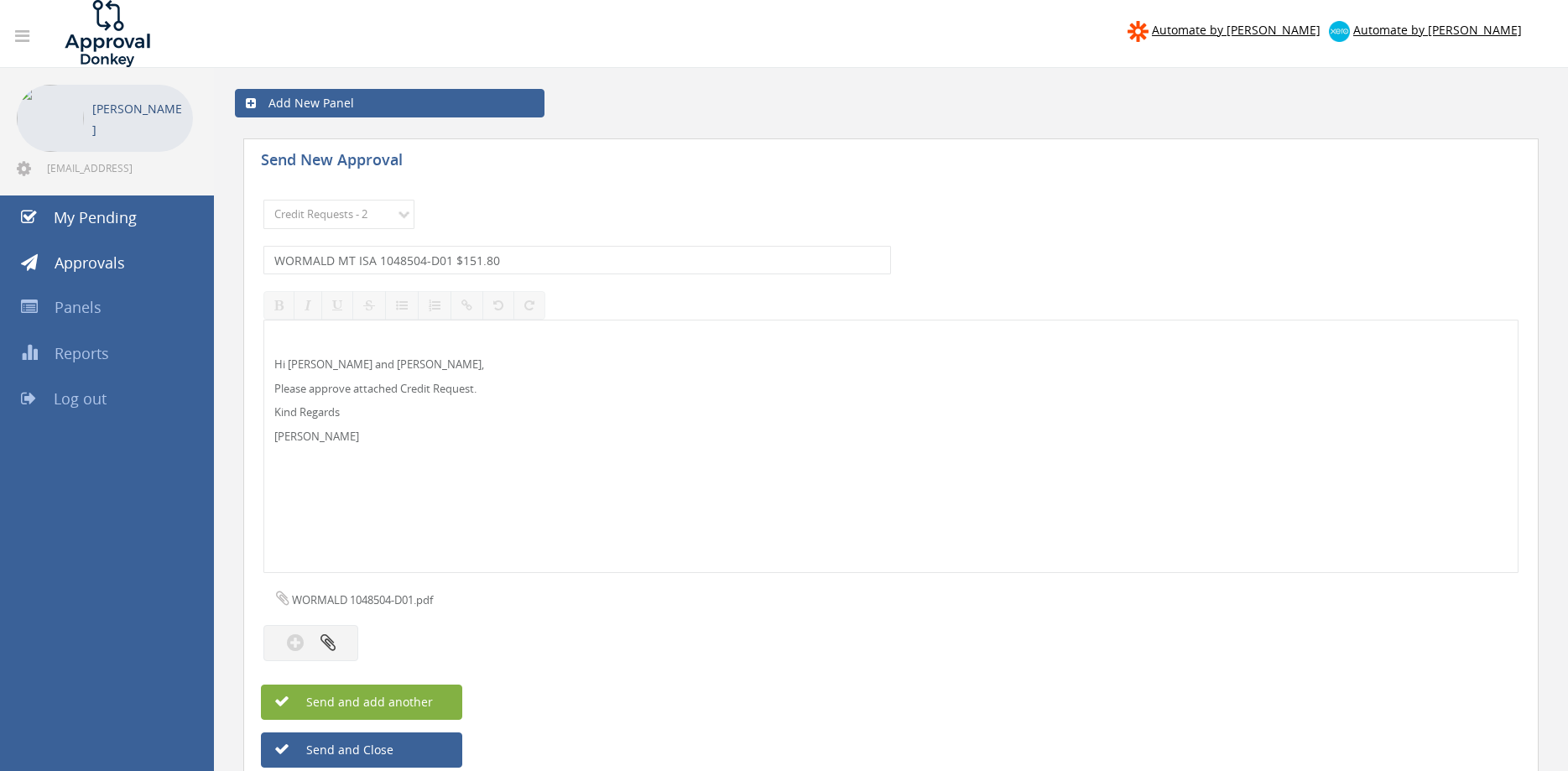 click on "Send and add another" at bounding box center (362, 702) 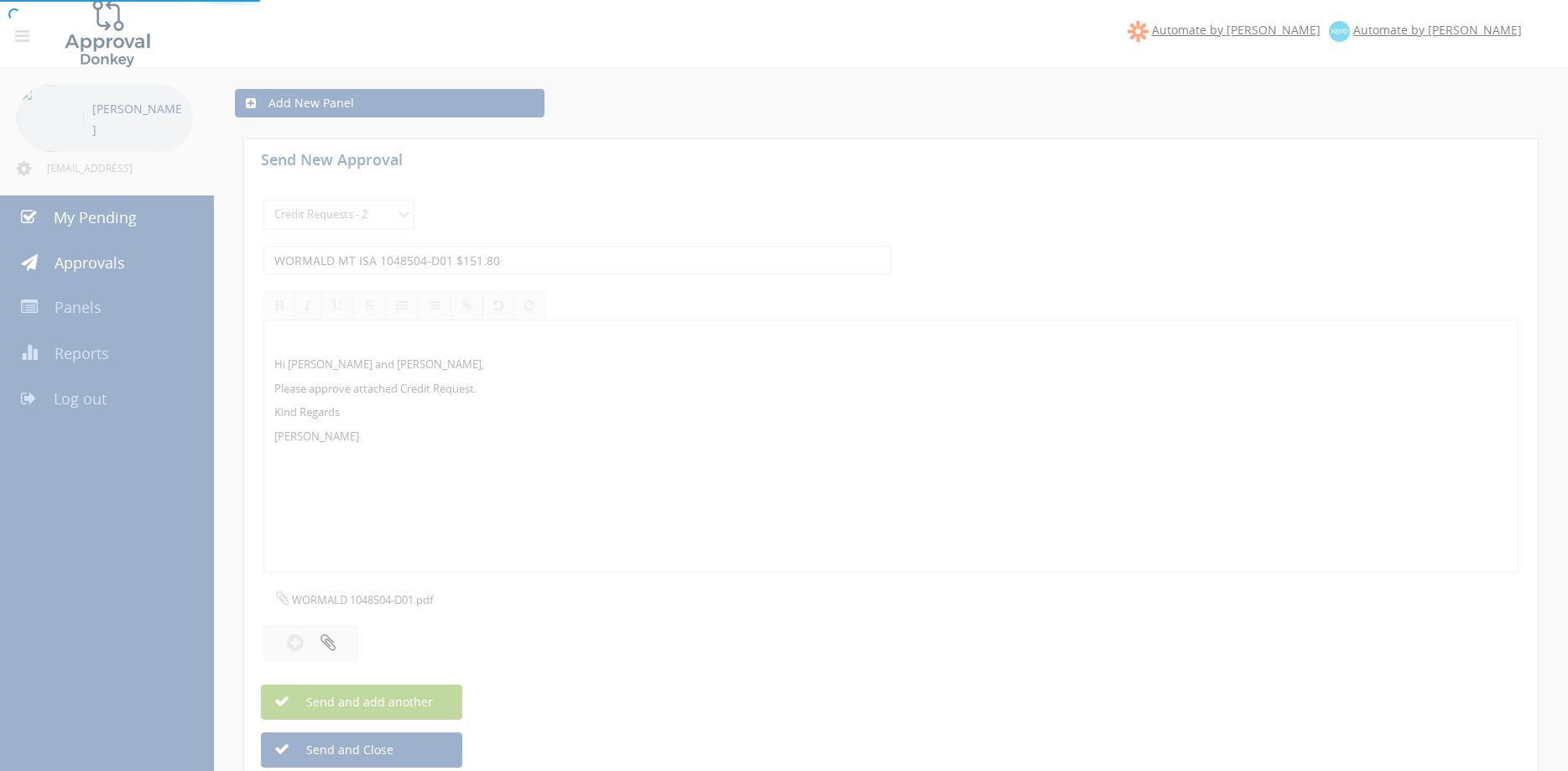 select 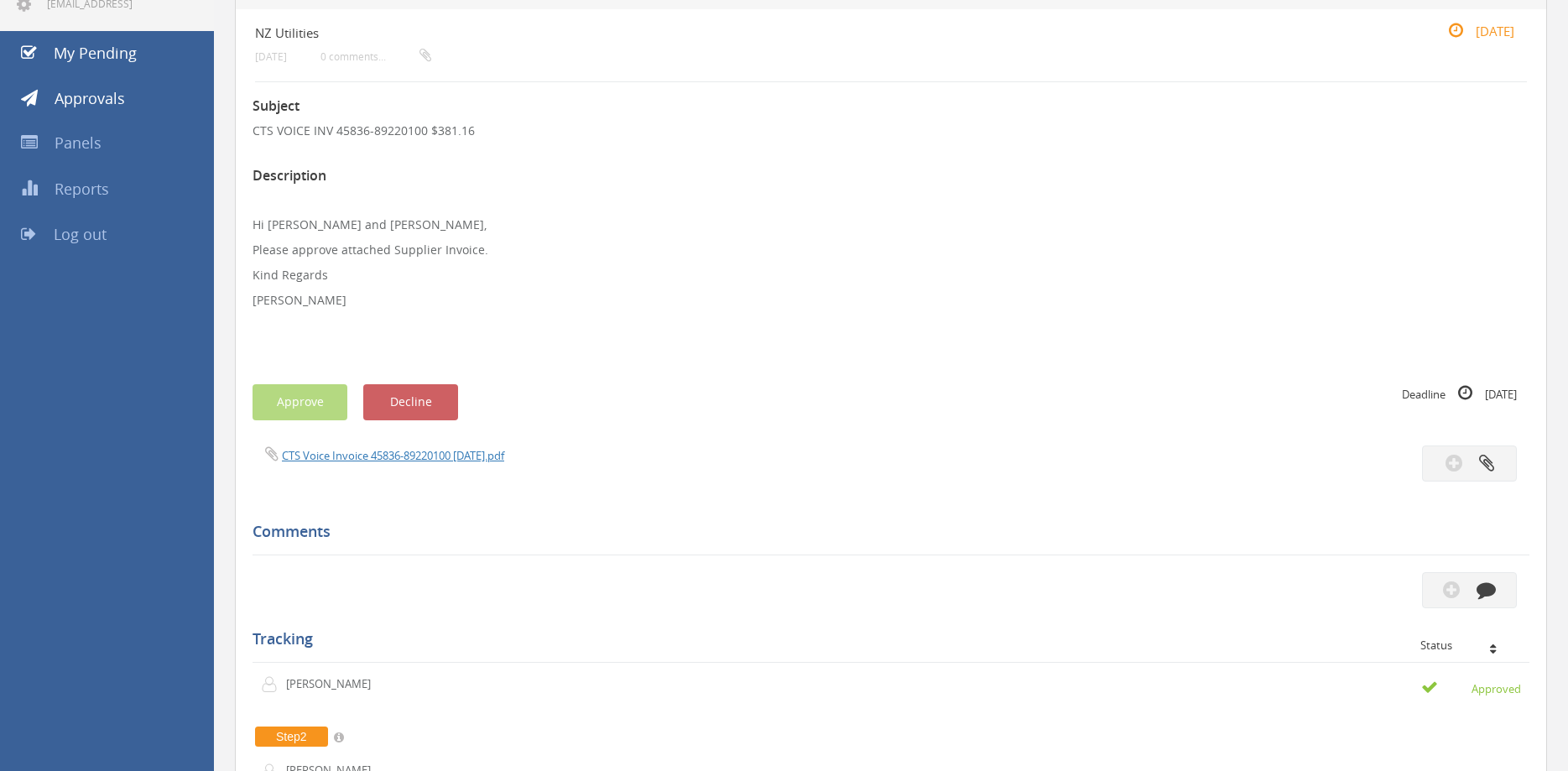 scroll, scrollTop: 154, scrollLeft: 0, axis: vertical 